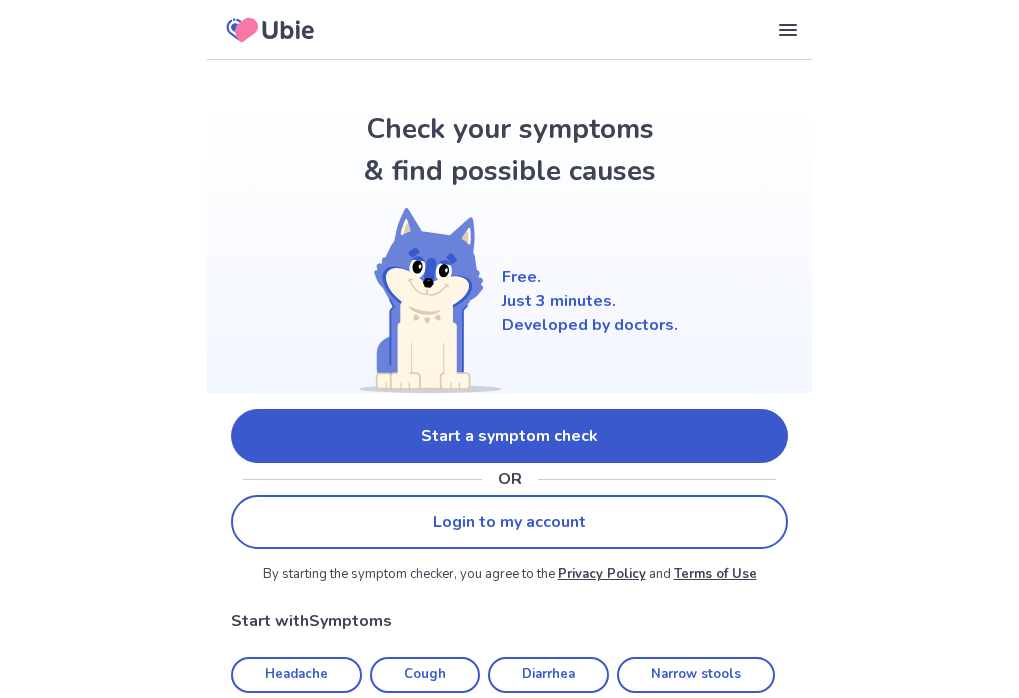 scroll, scrollTop: 0, scrollLeft: 0, axis: both 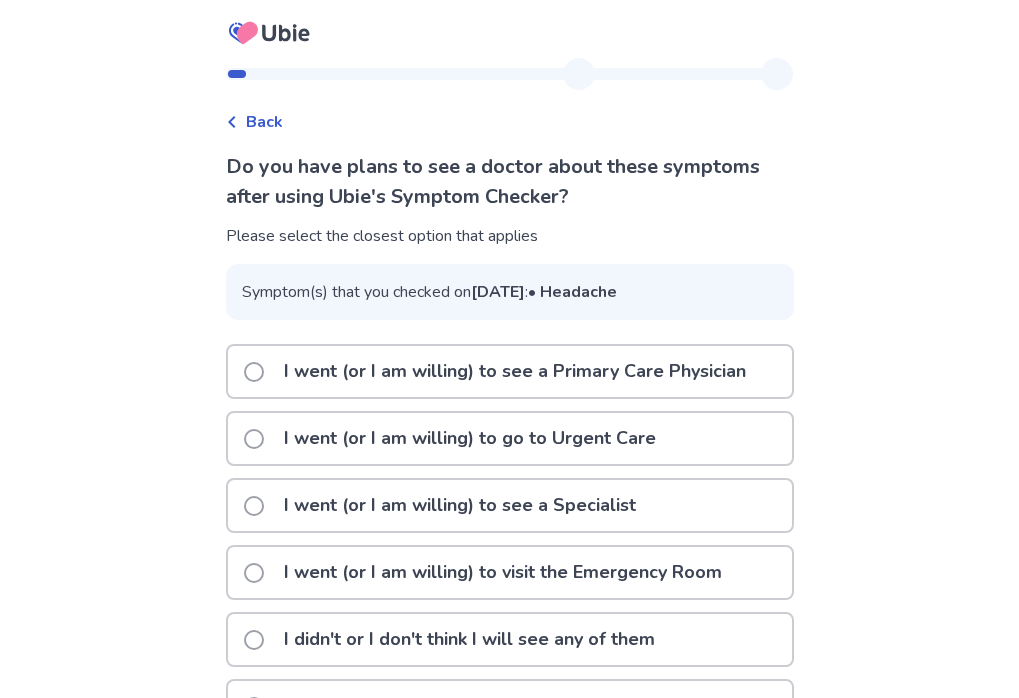 click on "Back" at bounding box center (264, 122) 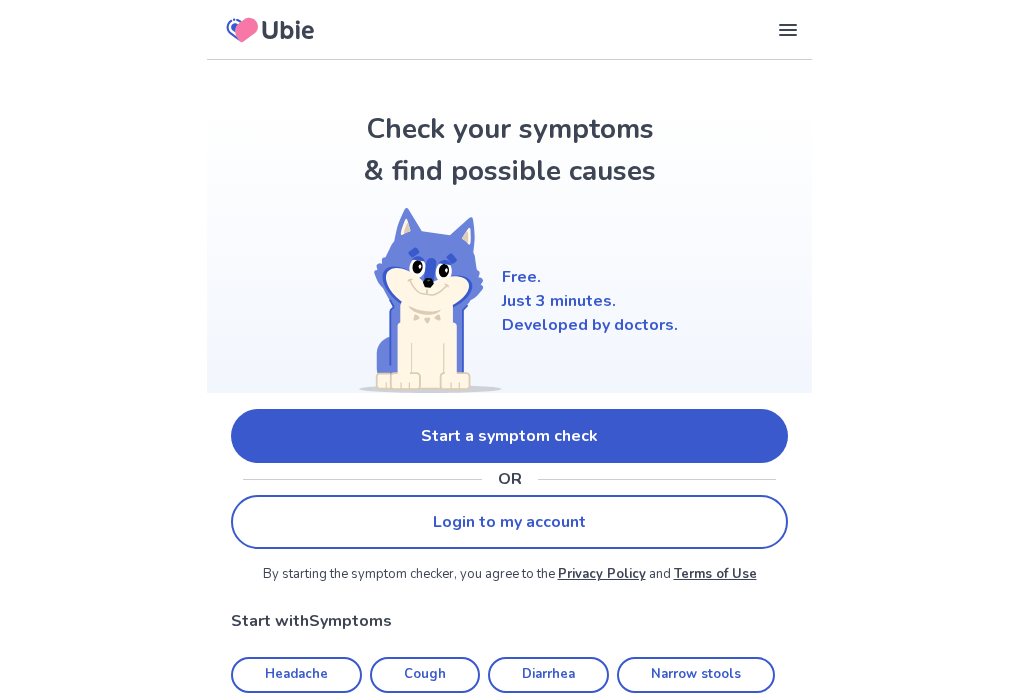 scroll, scrollTop: 0, scrollLeft: 0, axis: both 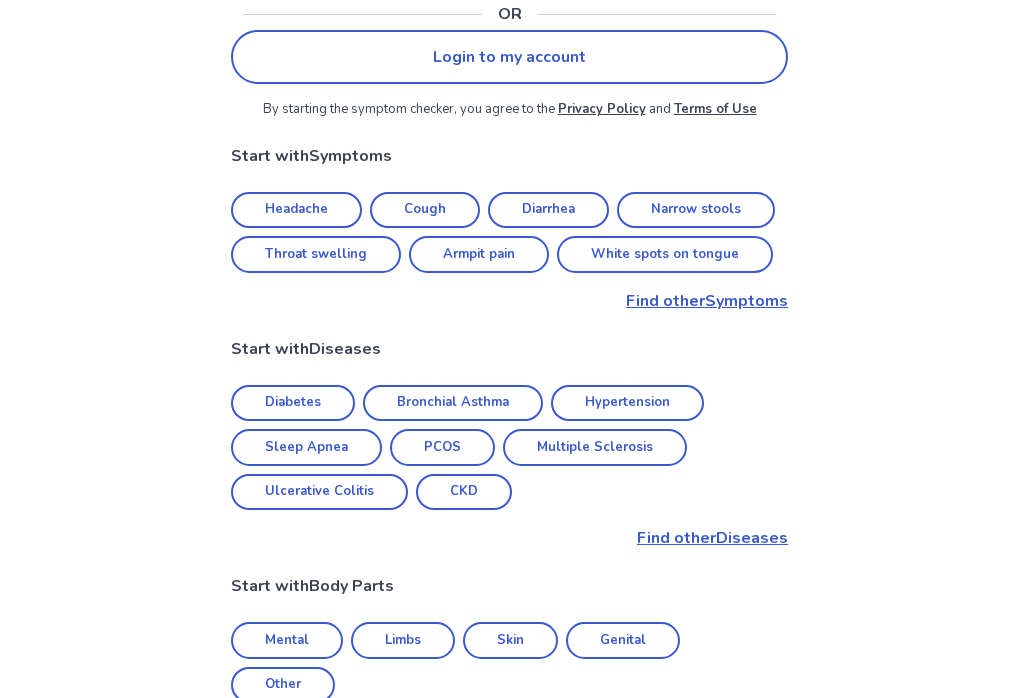 click on "Find other  Symptoms" at bounding box center (509, 301) 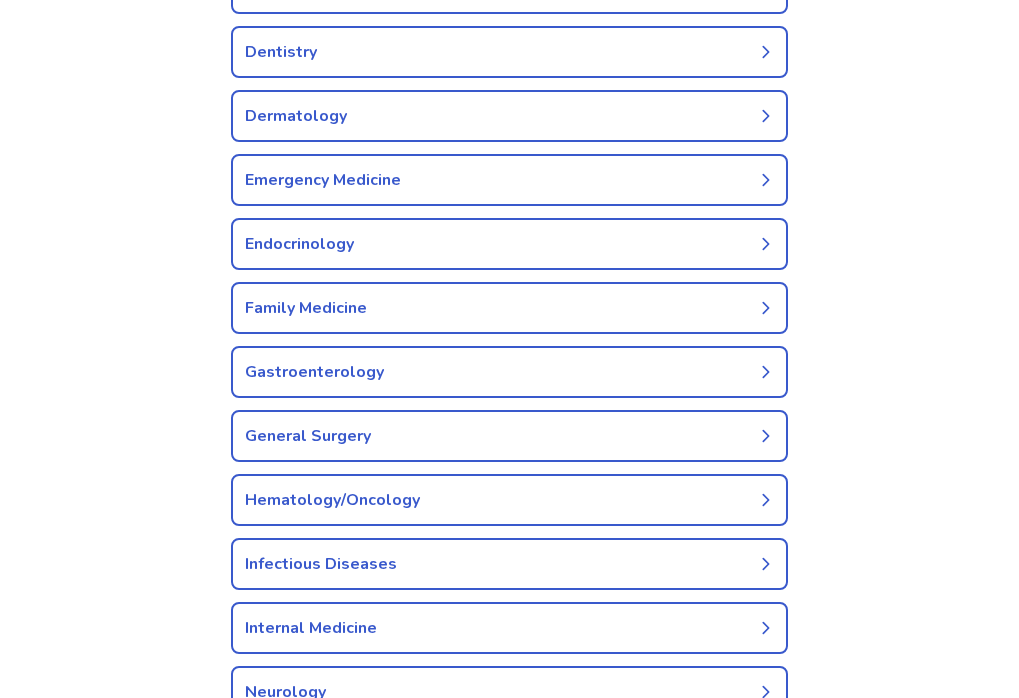 scroll, scrollTop: 0, scrollLeft: 0, axis: both 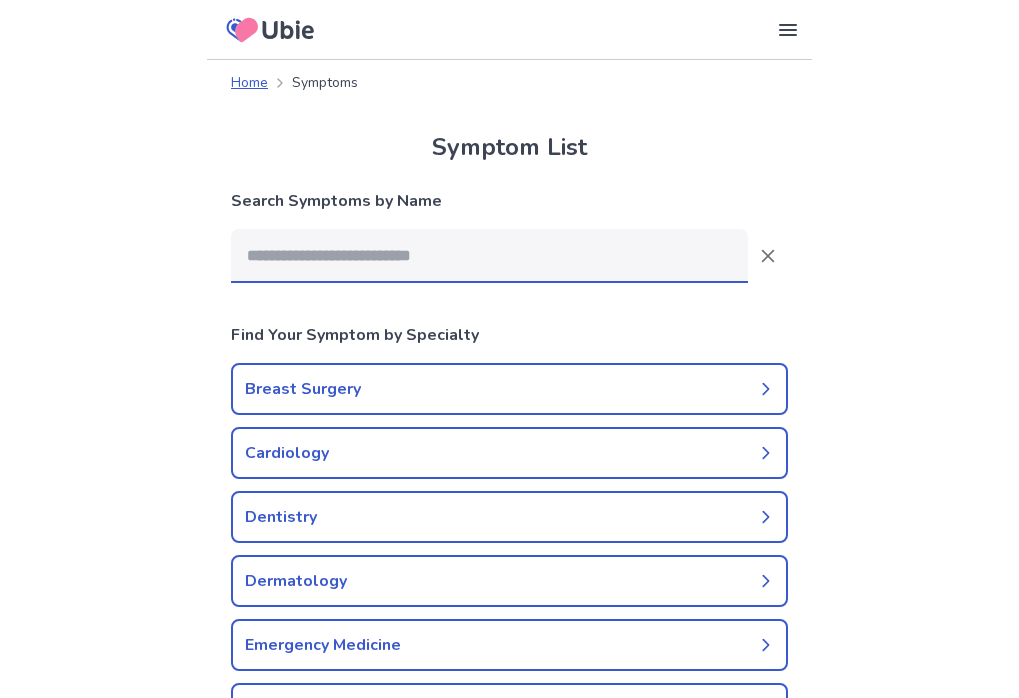 click at bounding box center [489, 256] 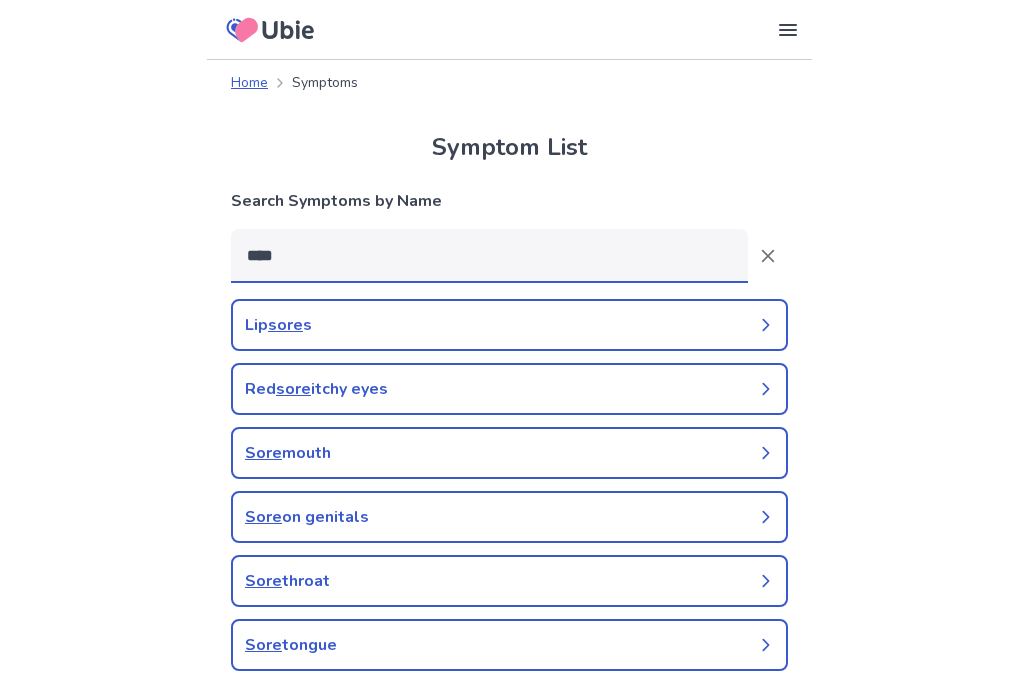 type on "****" 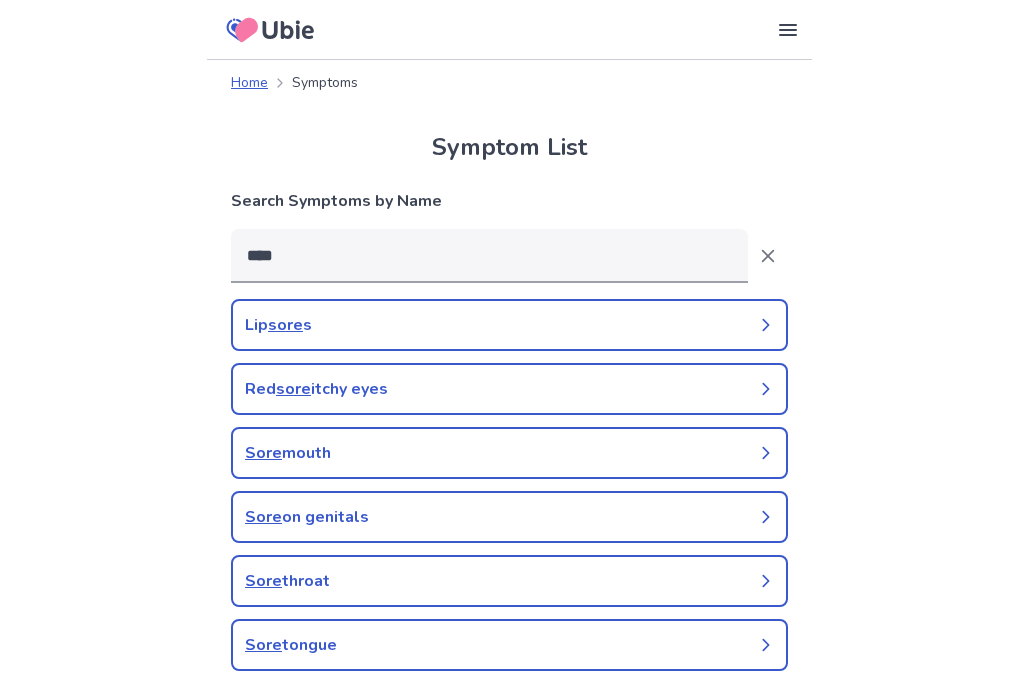 click on "Sore  throat" at bounding box center (509, 581) 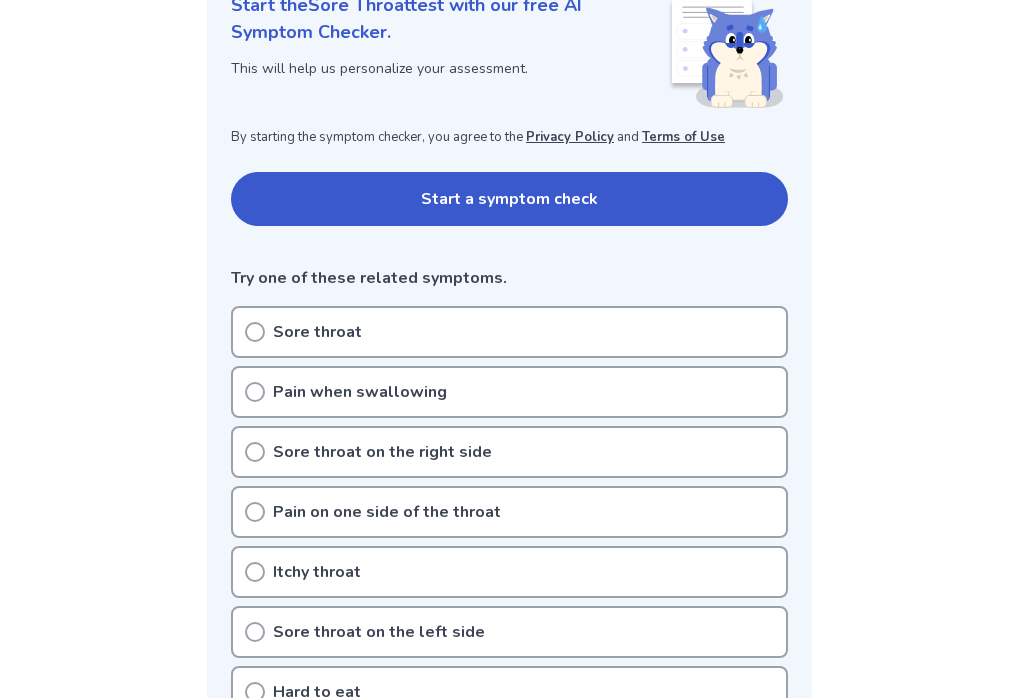 scroll, scrollTop: 294, scrollLeft: 0, axis: vertical 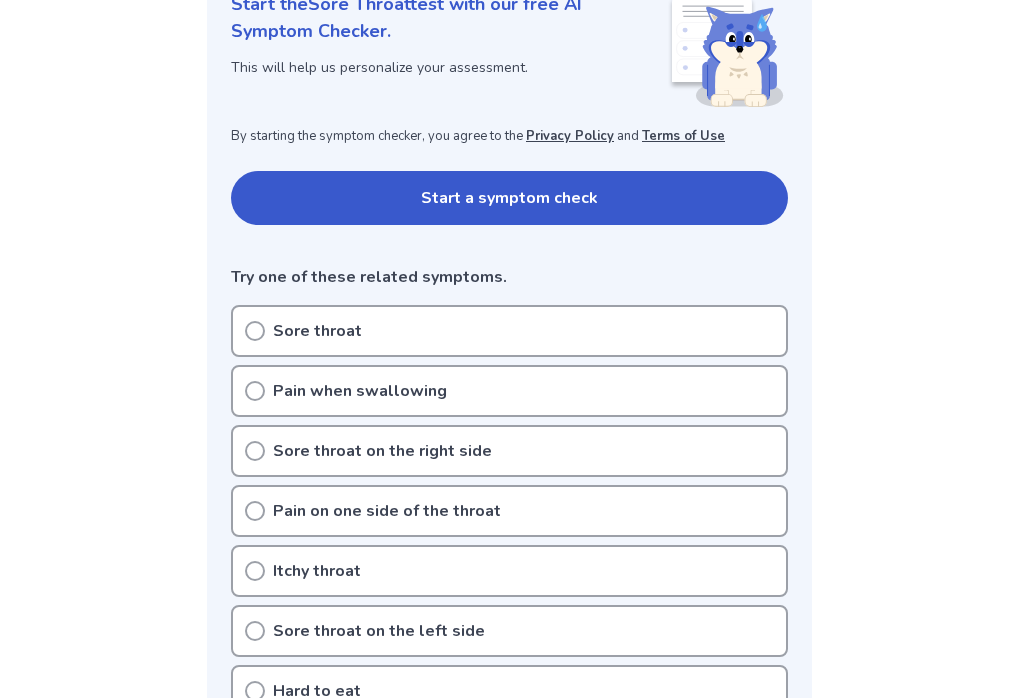 click on "Sore throat" at bounding box center [509, 331] 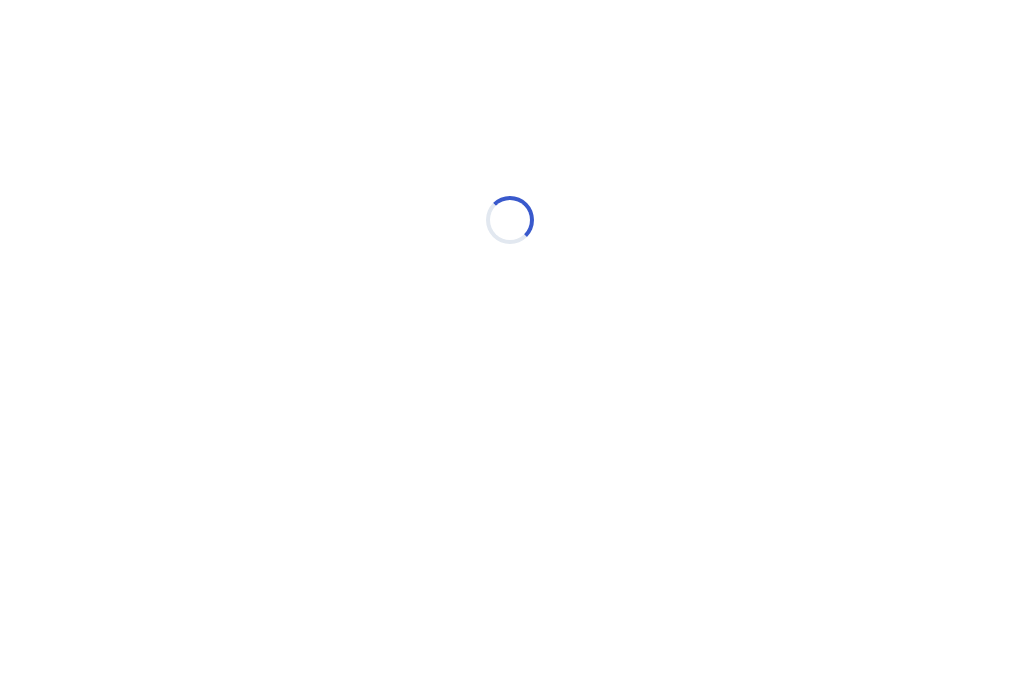 scroll, scrollTop: 0, scrollLeft: 0, axis: both 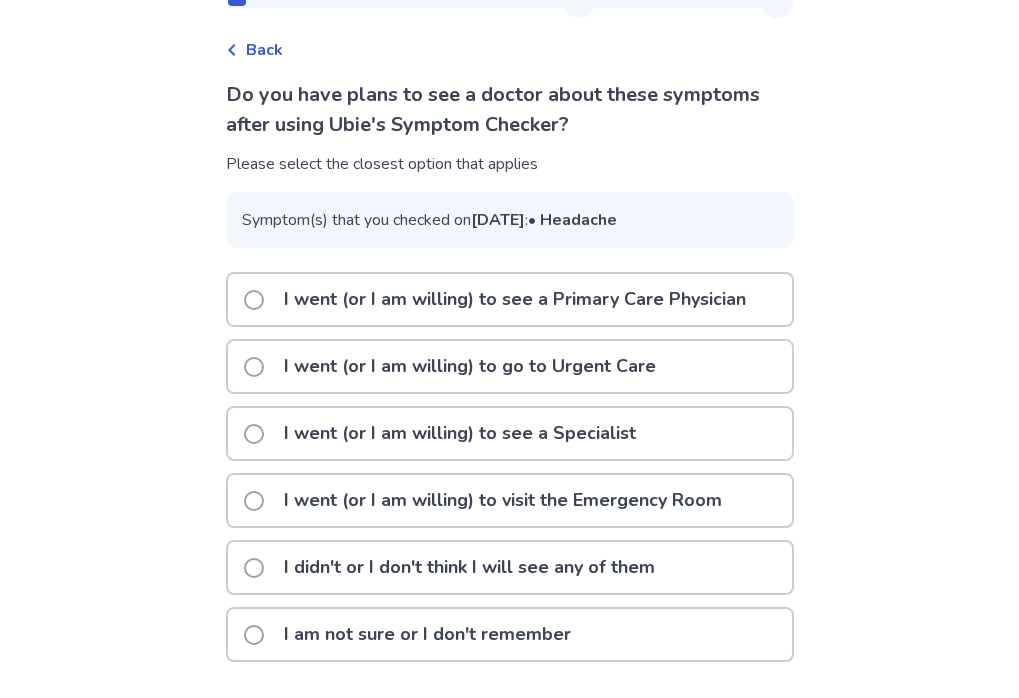 click on "I am not sure or I don't remember" at bounding box center (427, 634) 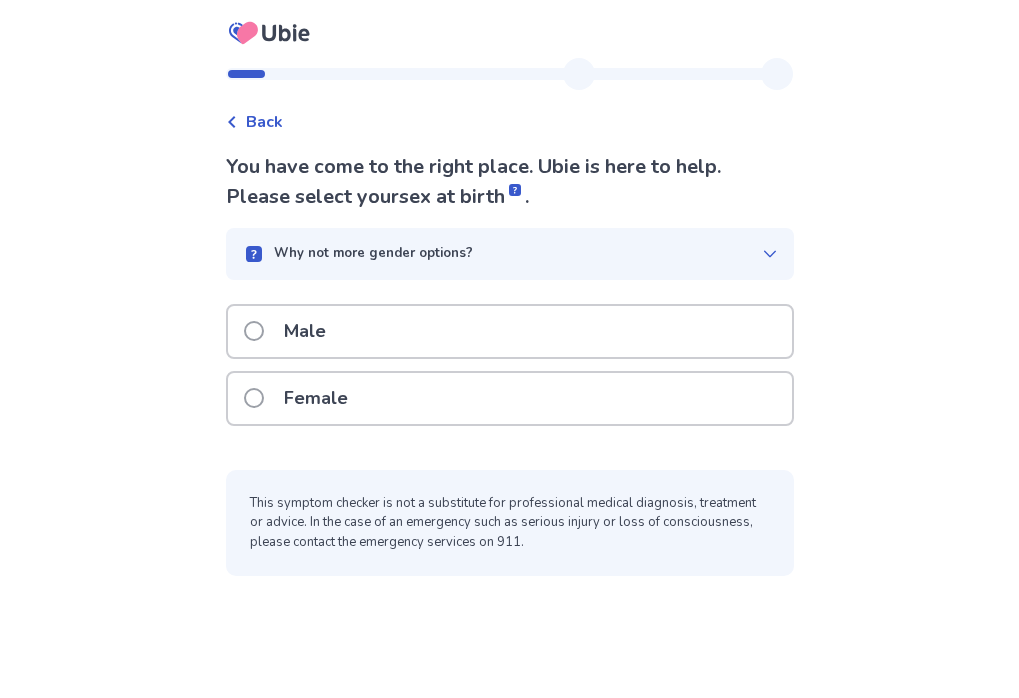 click on "Female" at bounding box center [510, 398] 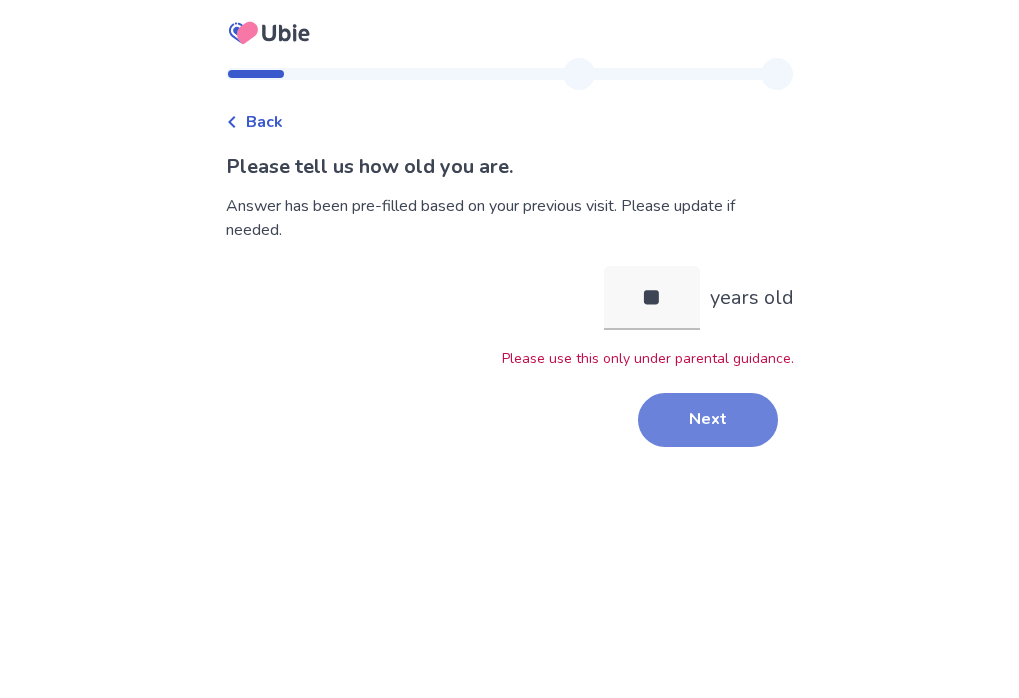 click on "Next" at bounding box center (708, 420) 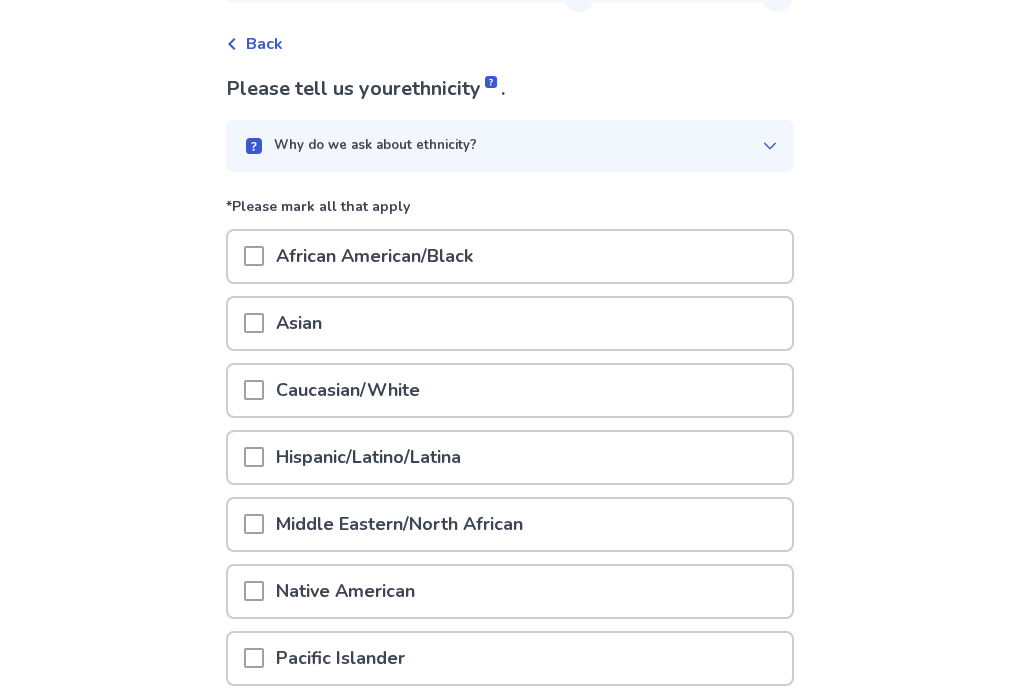 scroll, scrollTop: 118, scrollLeft: 0, axis: vertical 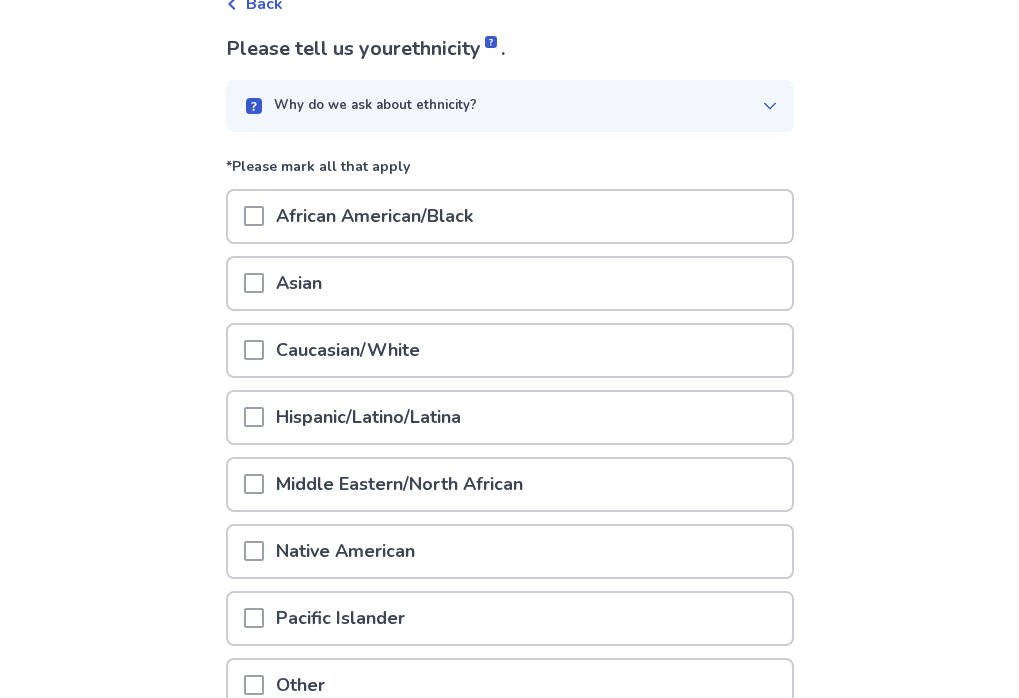 click on "Caucasian/White" at bounding box center (510, 350) 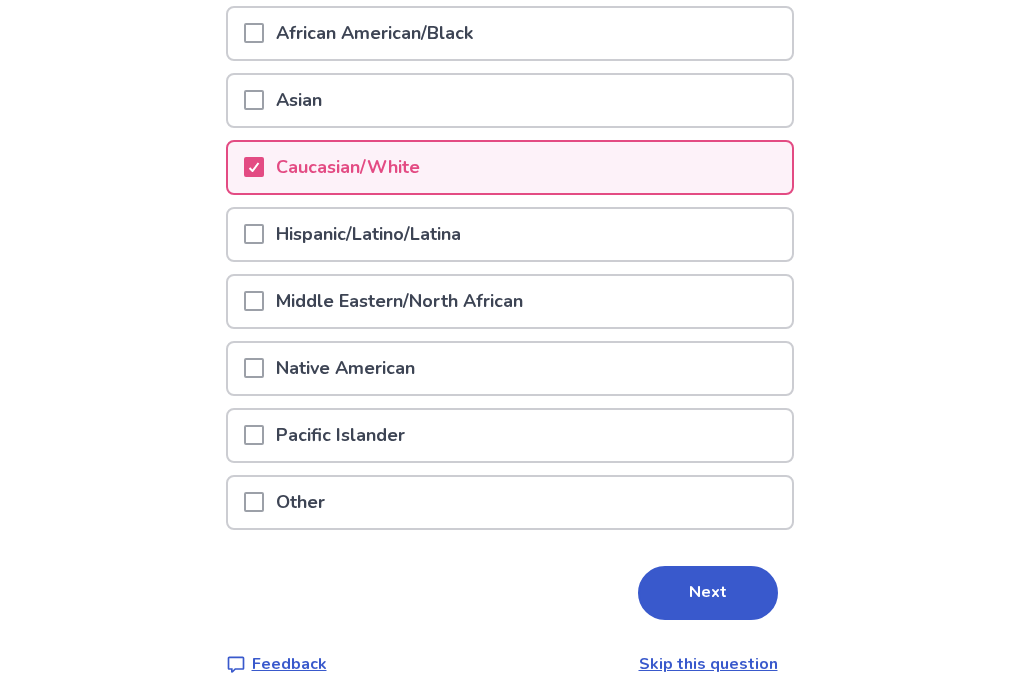 scroll, scrollTop: 310, scrollLeft: 0, axis: vertical 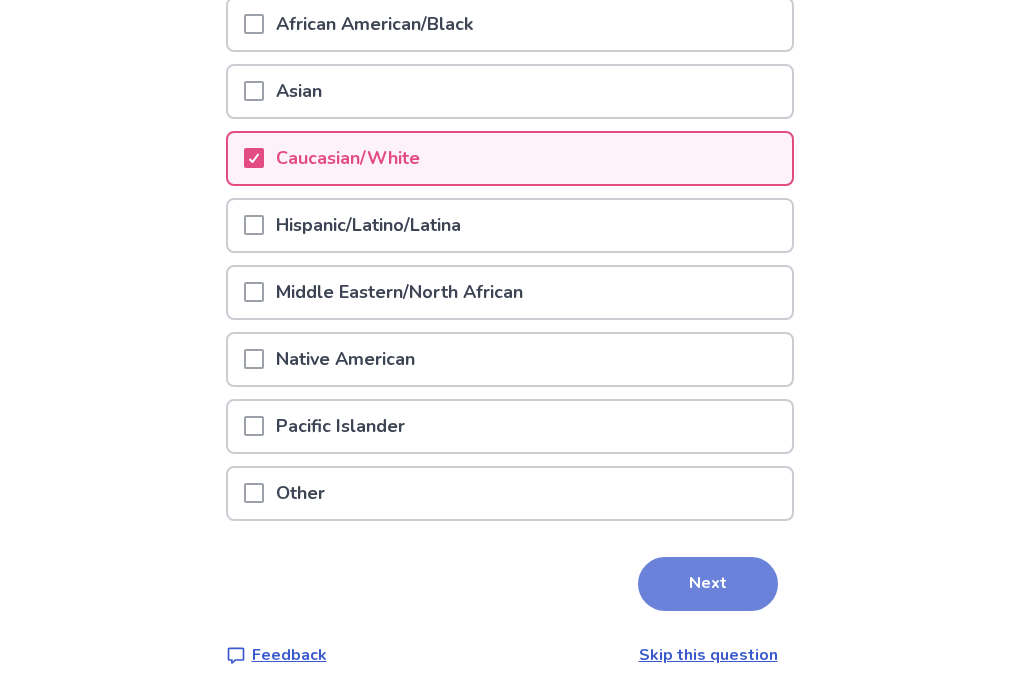 click on "Next" at bounding box center [708, 584] 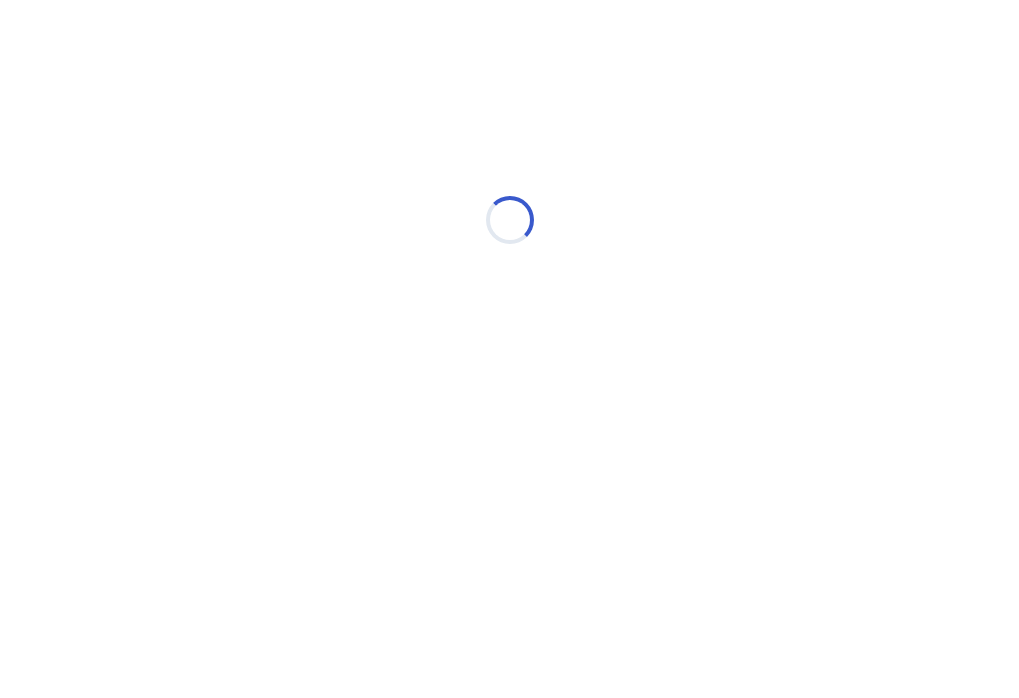 scroll, scrollTop: 0, scrollLeft: 0, axis: both 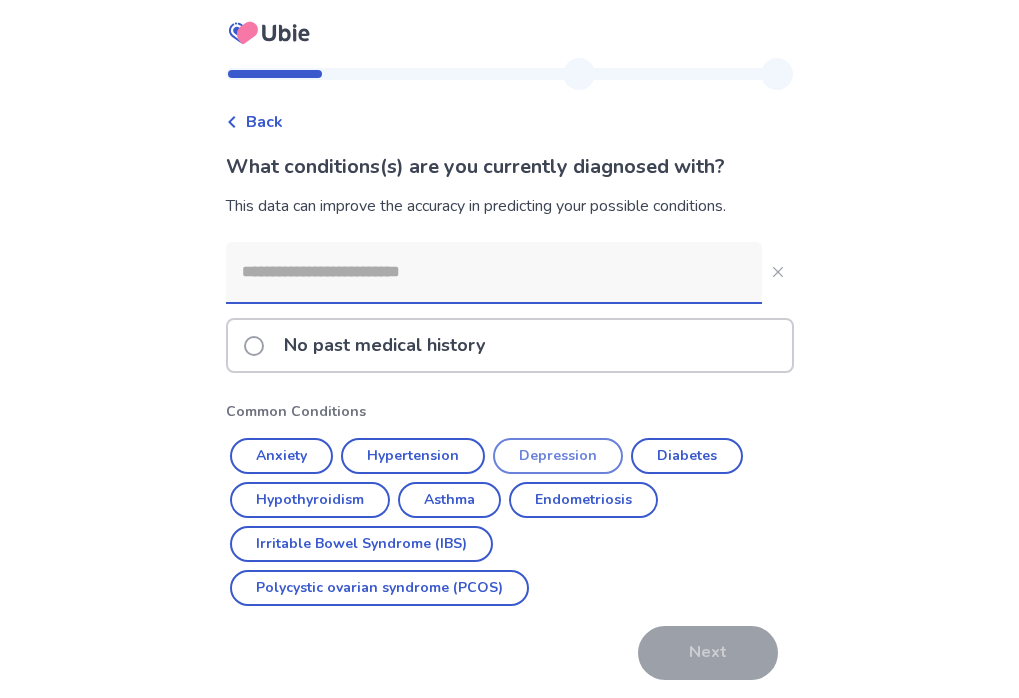click on "Depression" at bounding box center (558, 456) 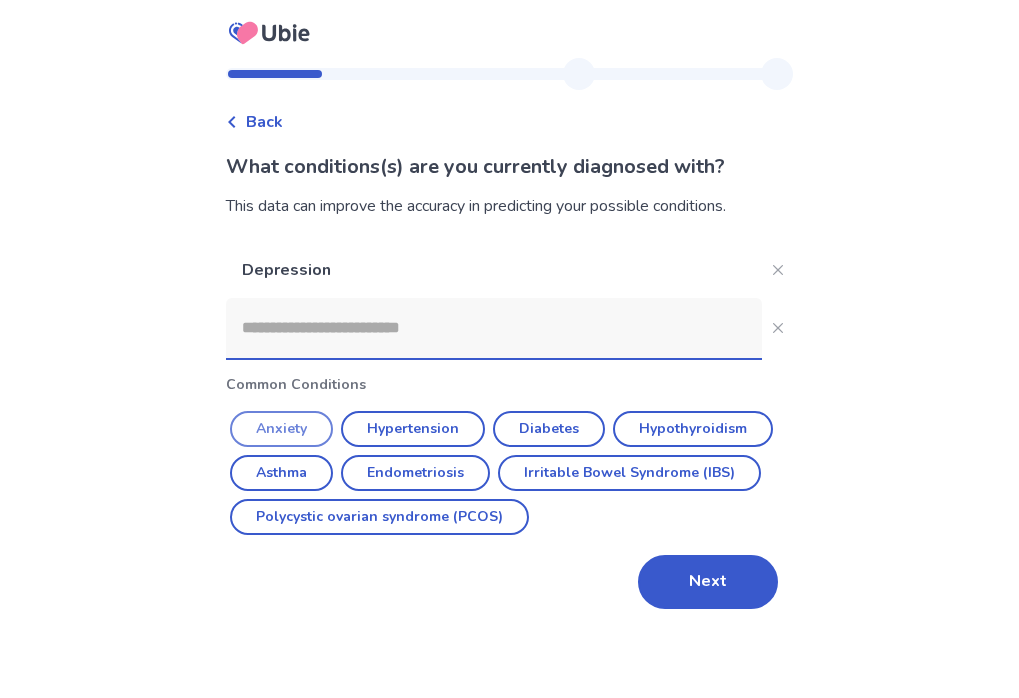 click on "Anxiety" at bounding box center [281, 429] 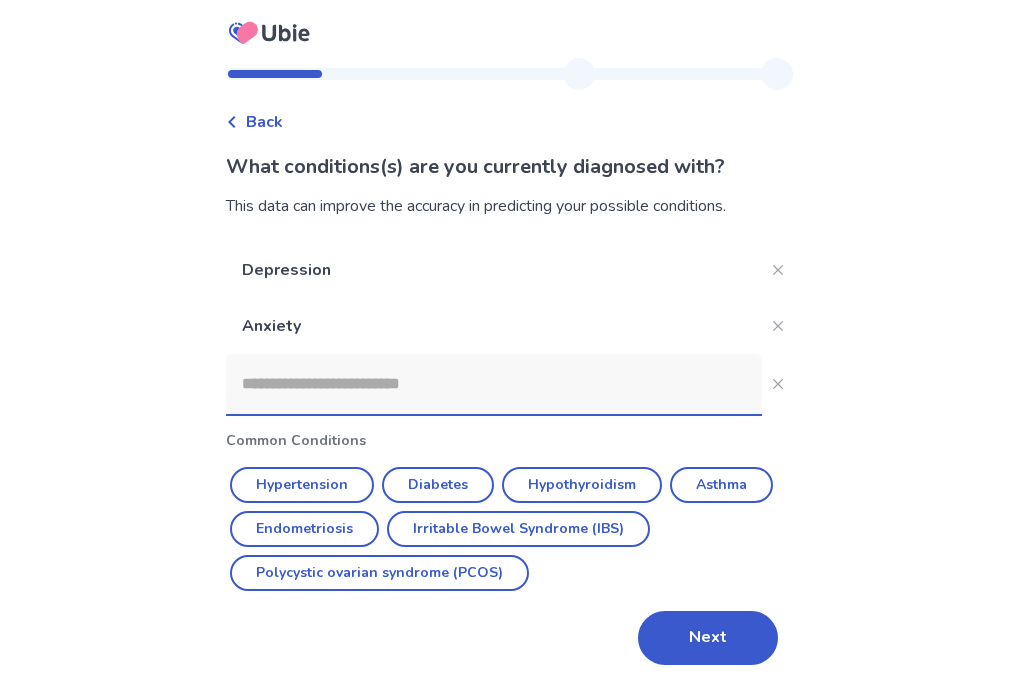 click at bounding box center (494, 384) 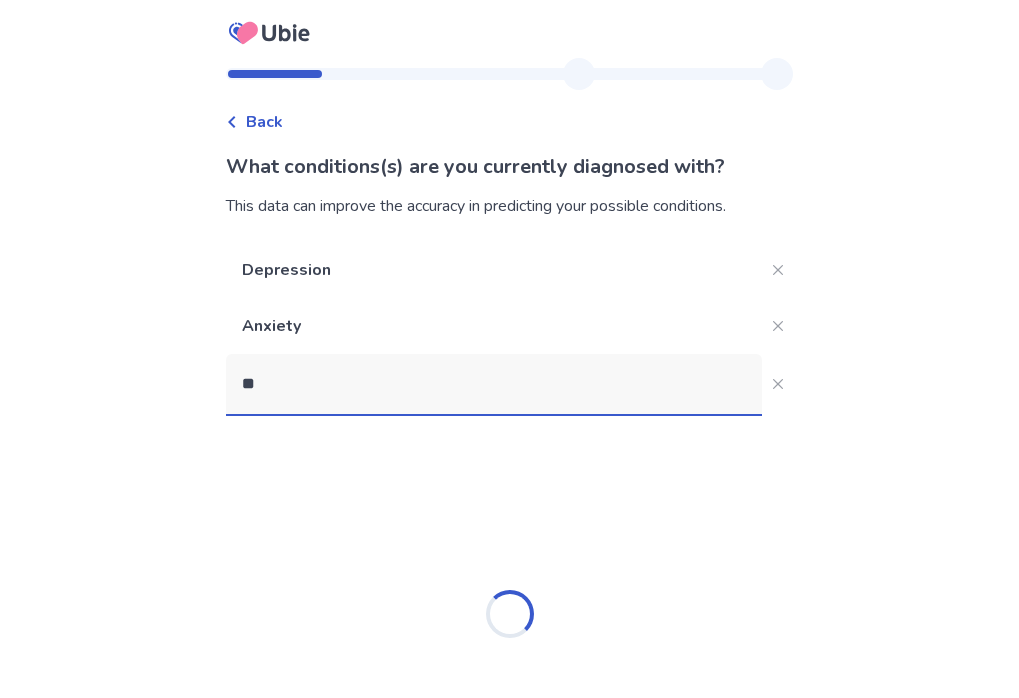 type on "***" 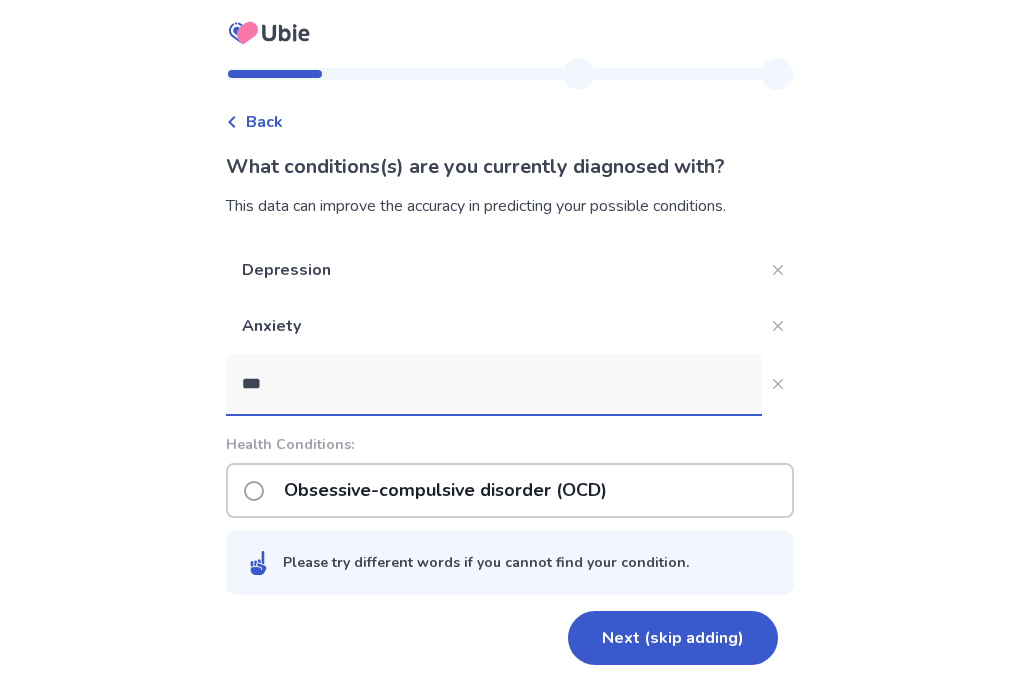 click on "Obsessive-compulsive disorder (OCD)" at bounding box center (445, 490) 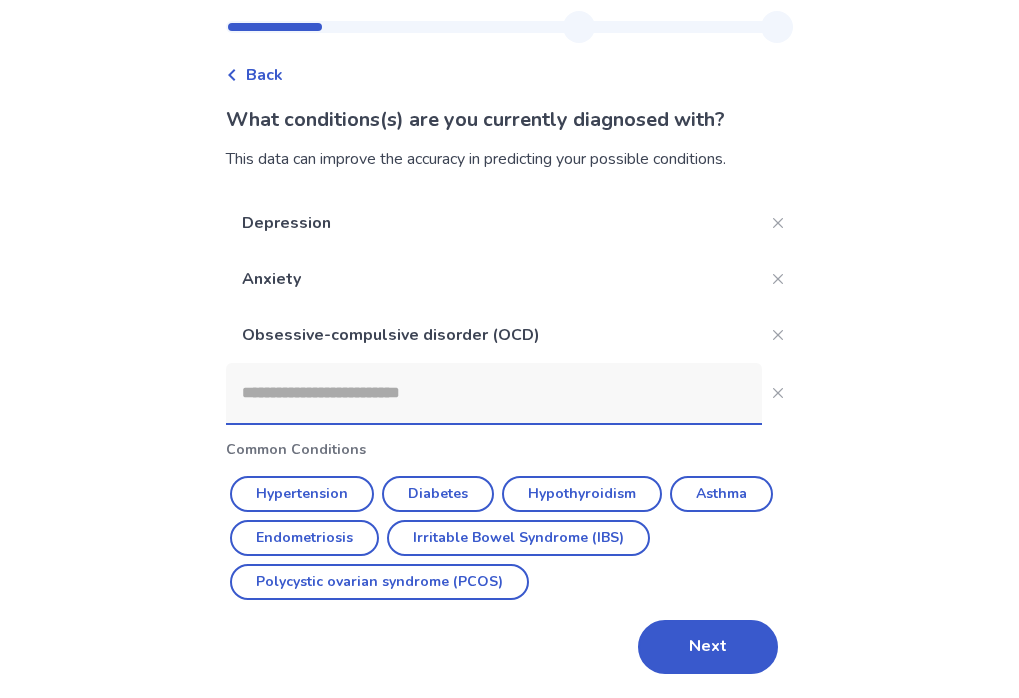 scroll, scrollTop: 47, scrollLeft: 0, axis: vertical 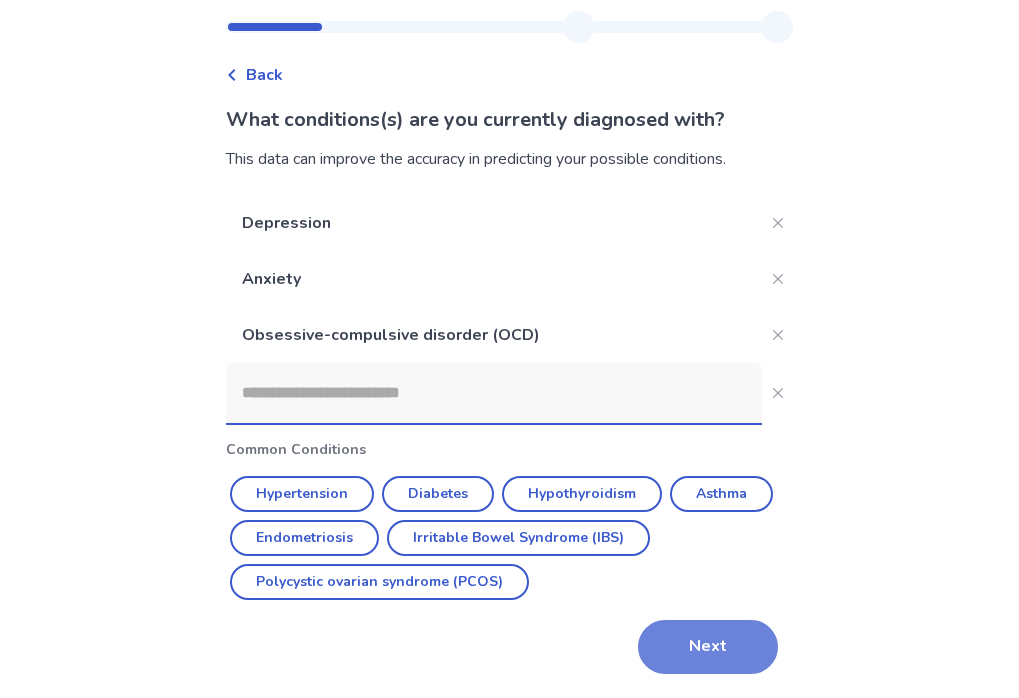 click on "Next" at bounding box center [708, 647] 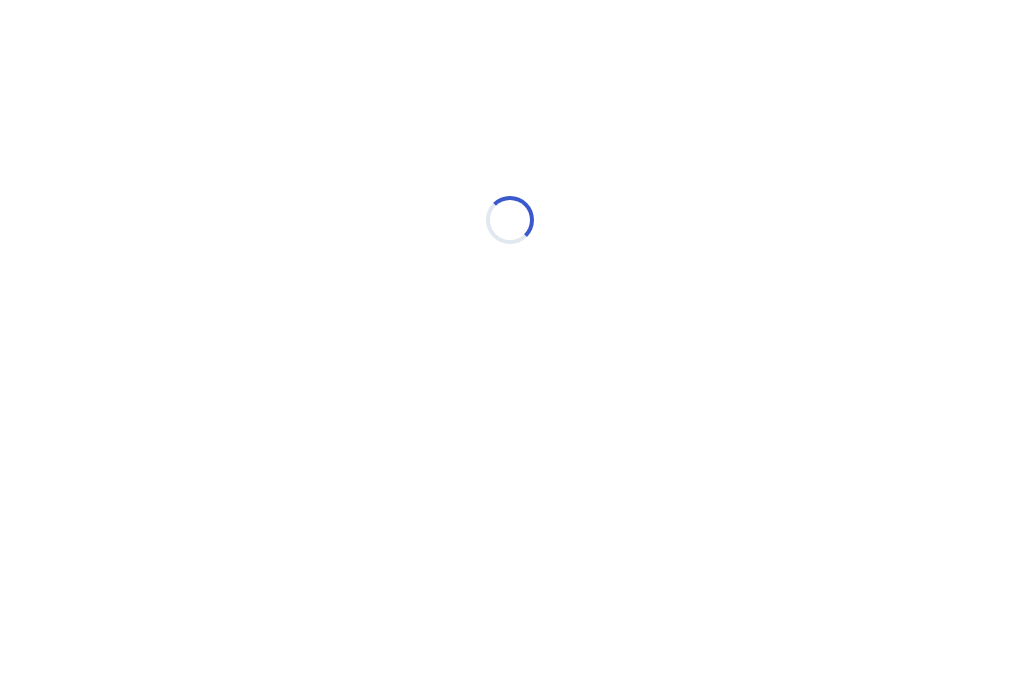 scroll, scrollTop: 0, scrollLeft: 0, axis: both 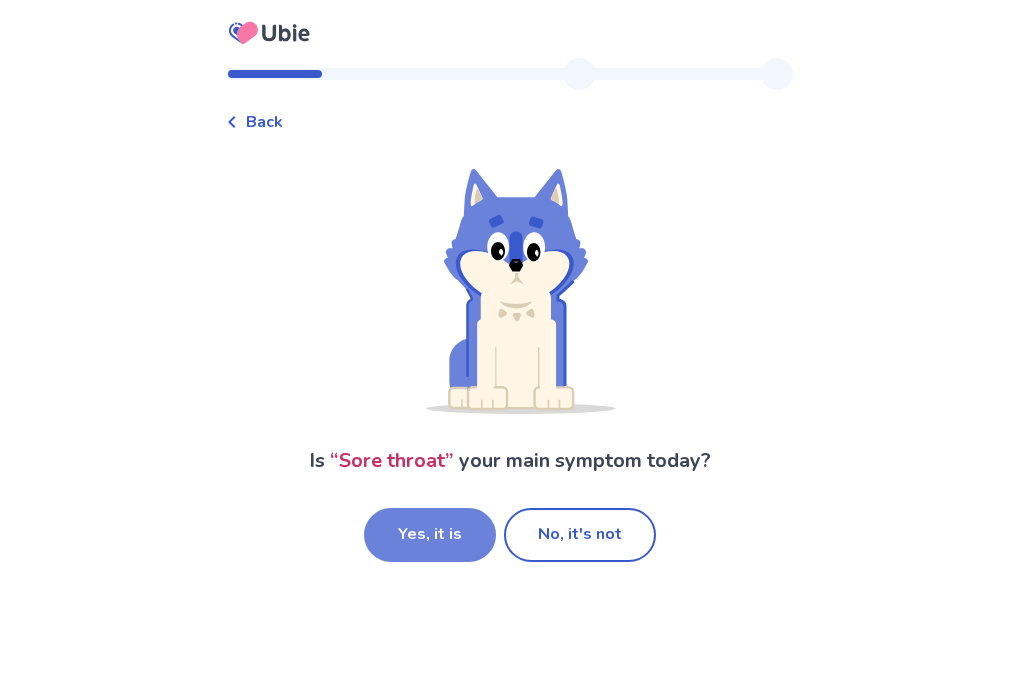 click on "Yes, it is" at bounding box center [430, 535] 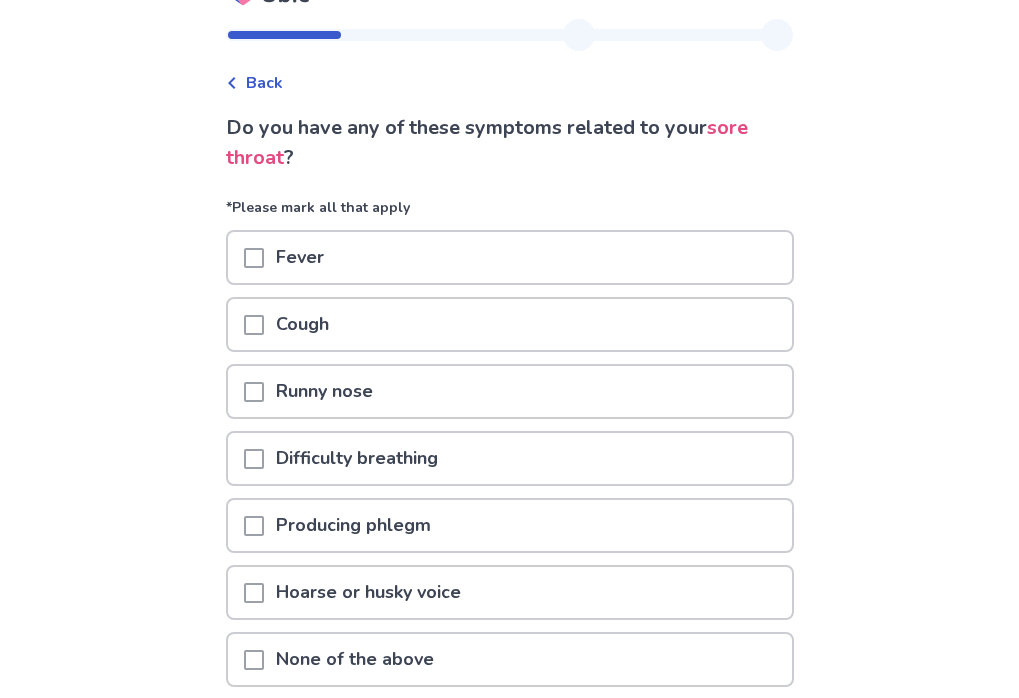 scroll, scrollTop: 0, scrollLeft: 0, axis: both 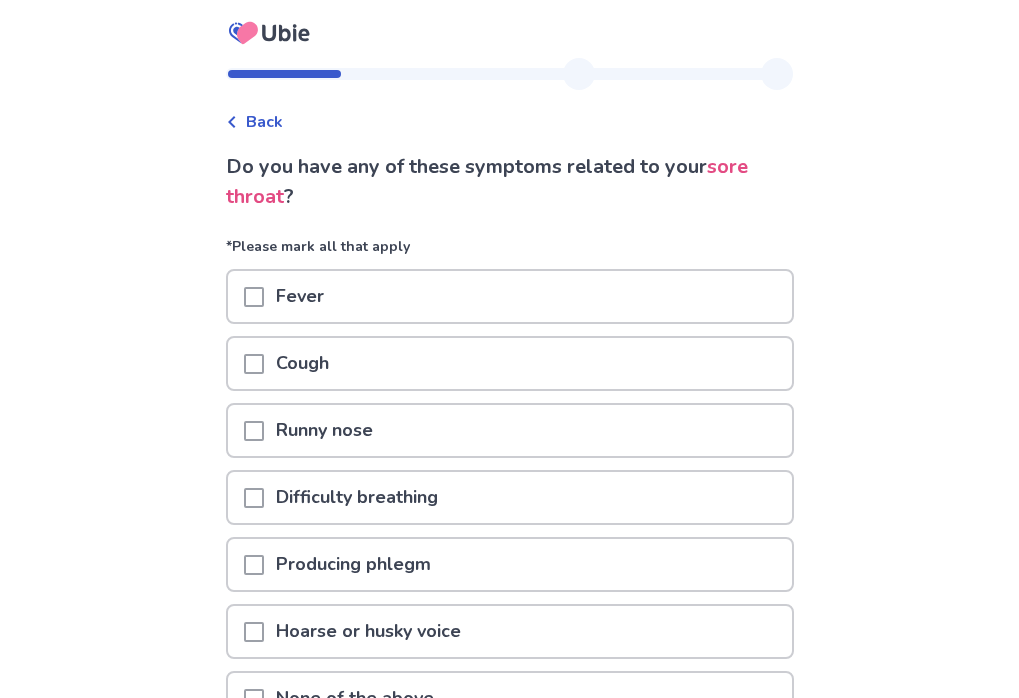 click on "Back" at bounding box center [264, 122] 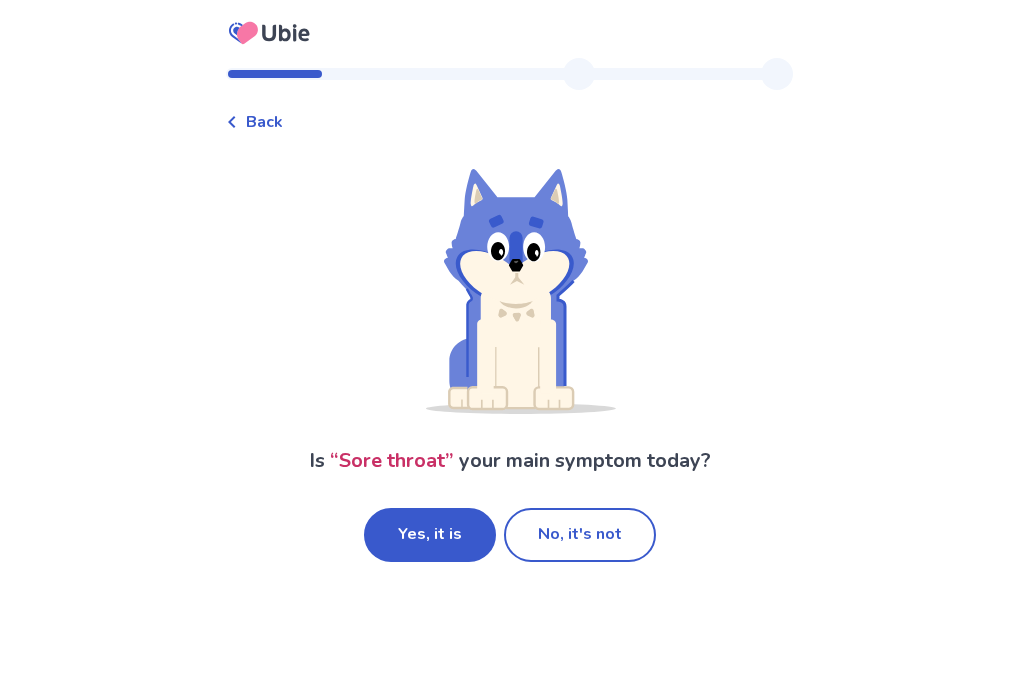 click on "Back" at bounding box center (264, 122) 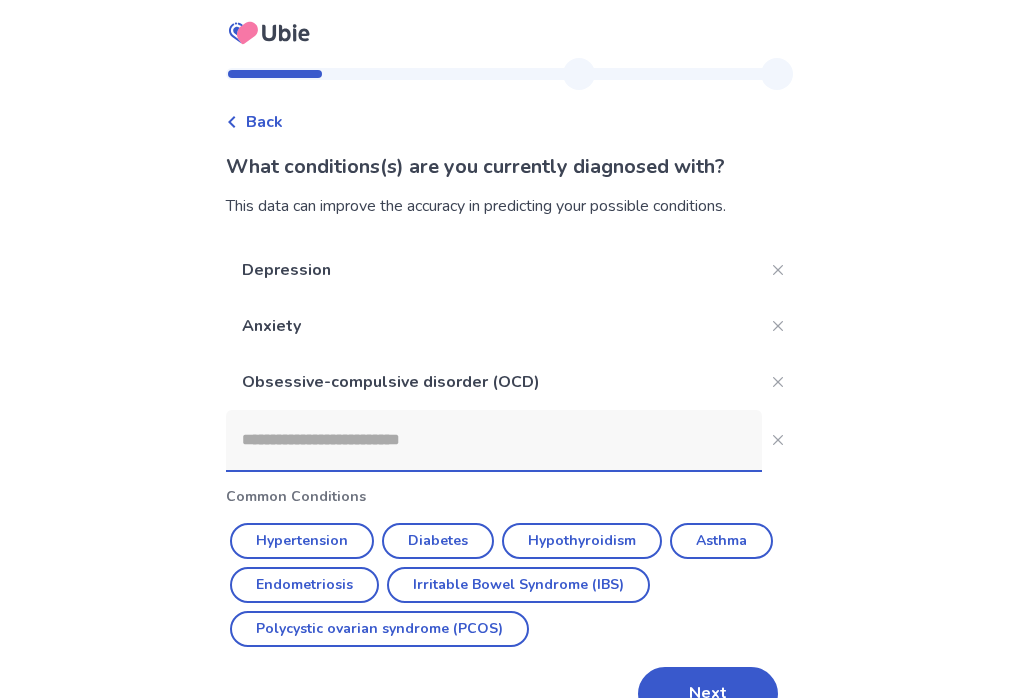 click on "Back" at bounding box center (264, 122) 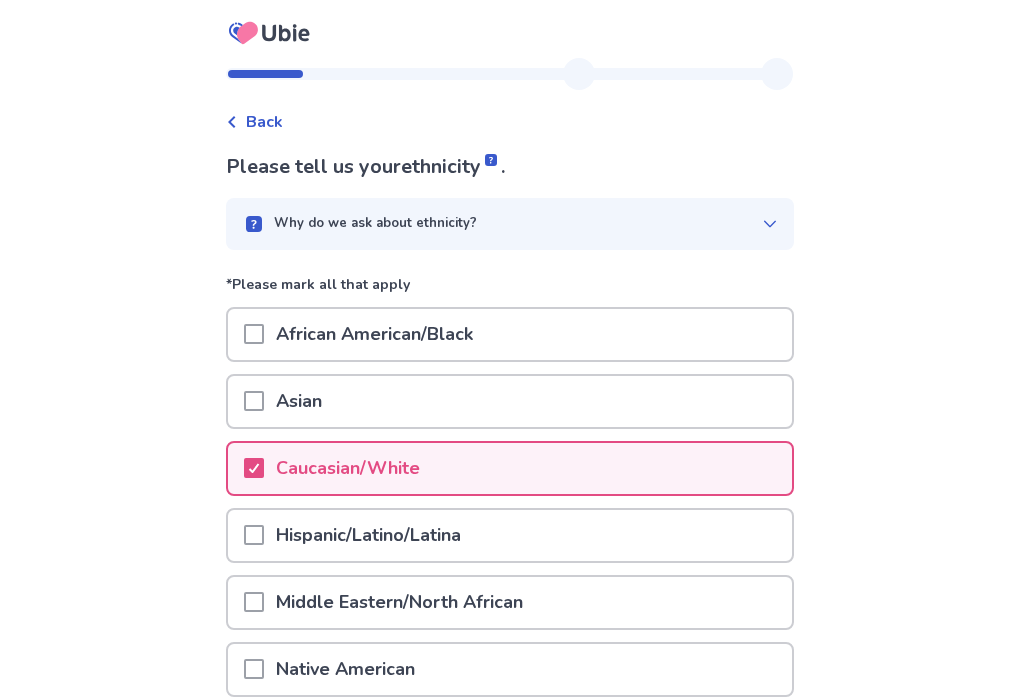 click on "Back" at bounding box center [264, 122] 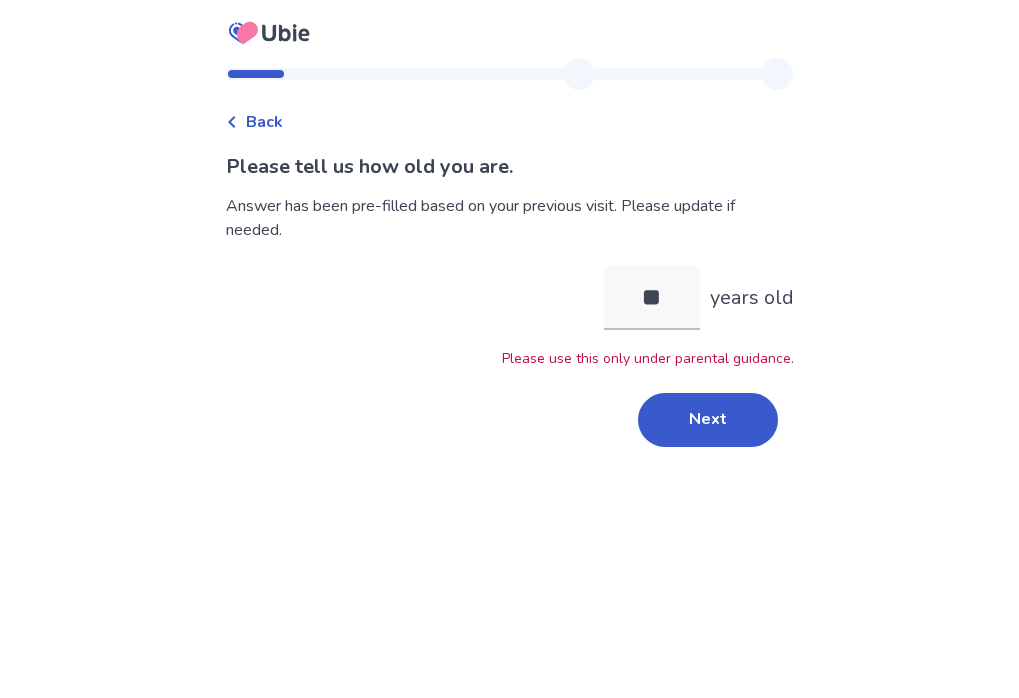 click on "Back" at bounding box center (264, 122) 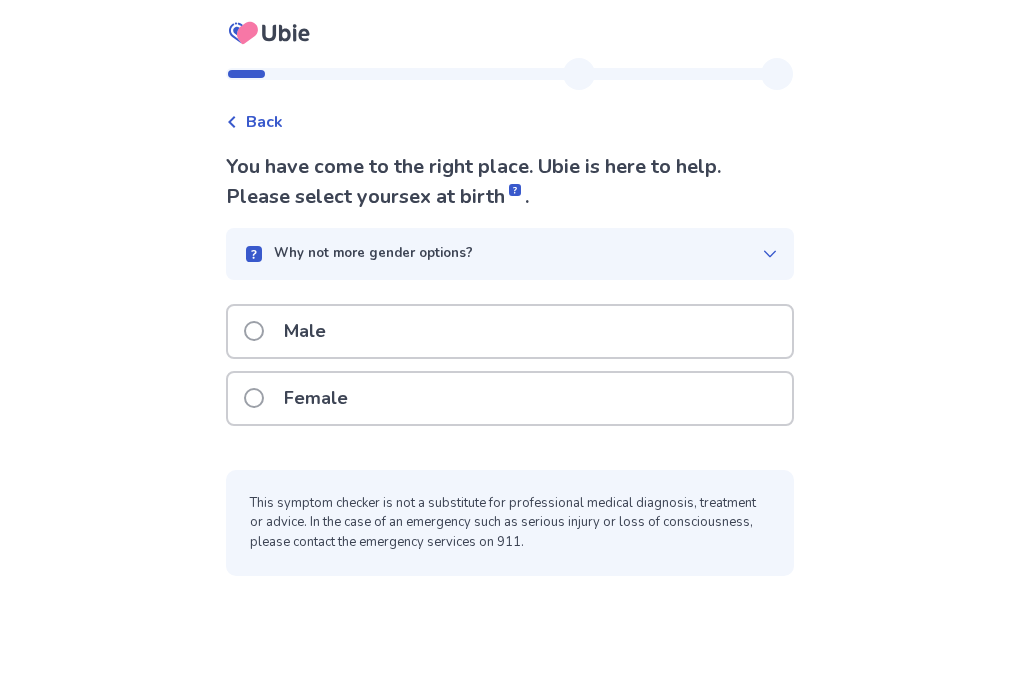 click on "Back" at bounding box center [264, 122] 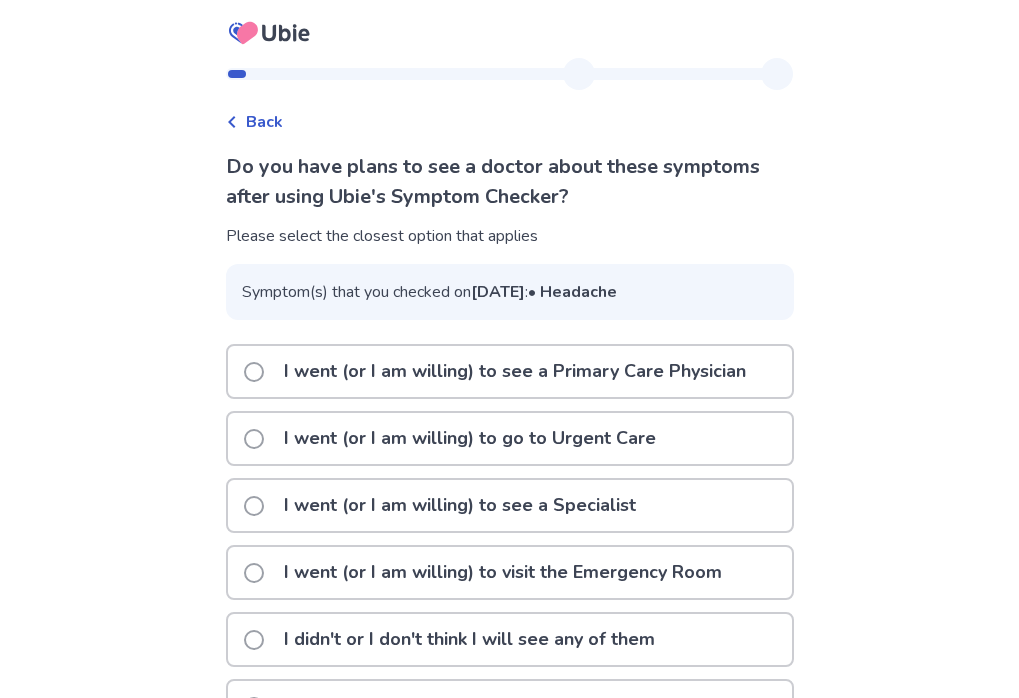 click on "Back" at bounding box center (264, 122) 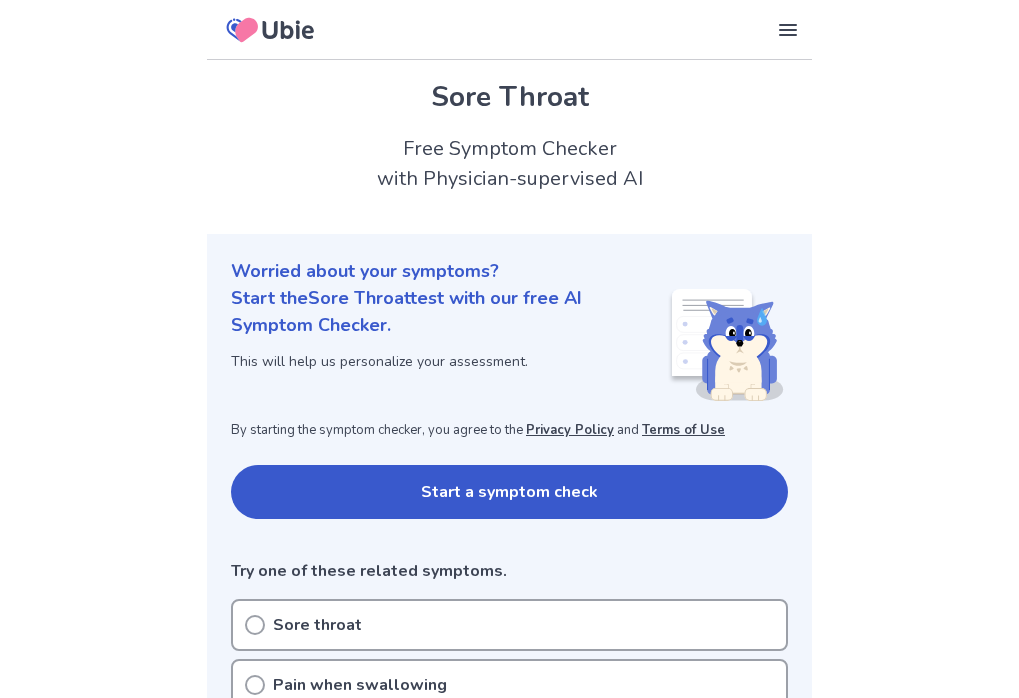 scroll, scrollTop: 293, scrollLeft: 0, axis: vertical 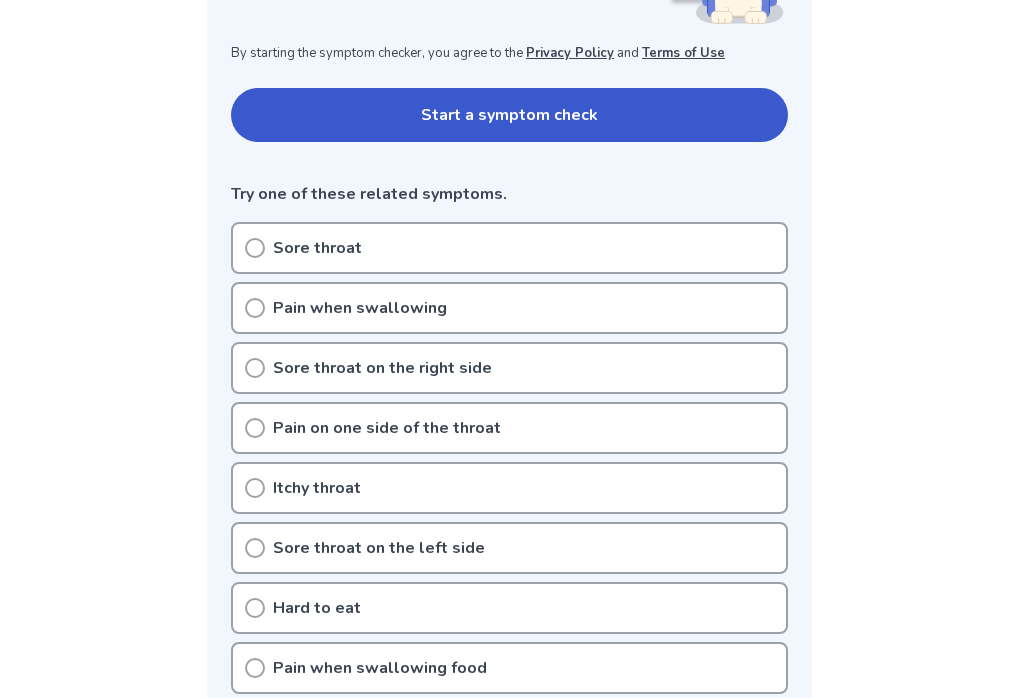 click on "Sore throat on the left side" at bounding box center [379, 548] 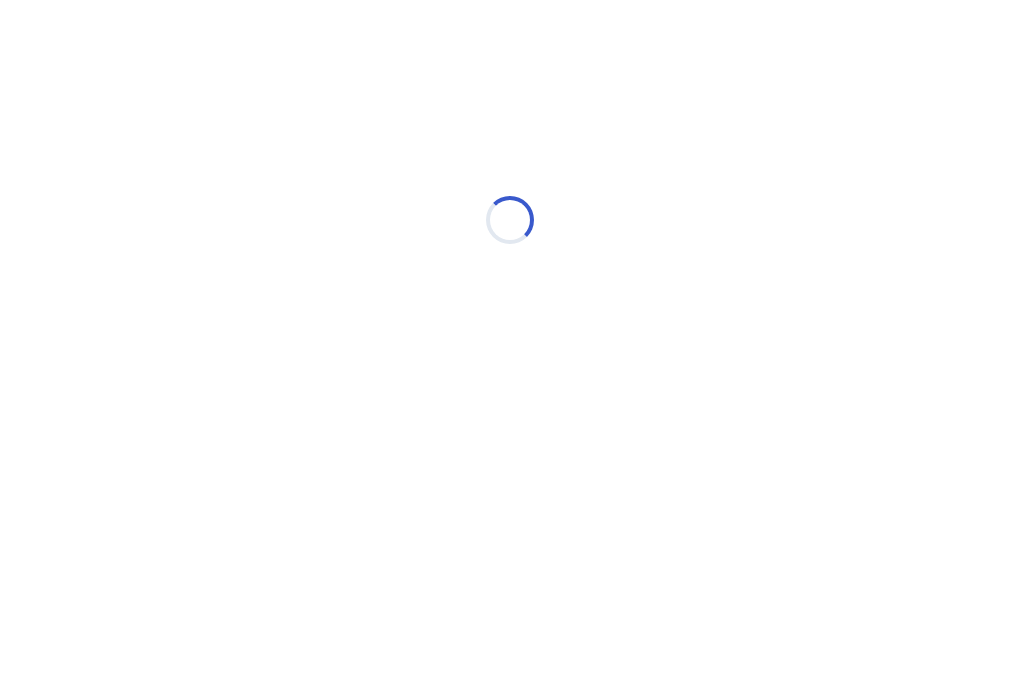 scroll, scrollTop: 0, scrollLeft: 0, axis: both 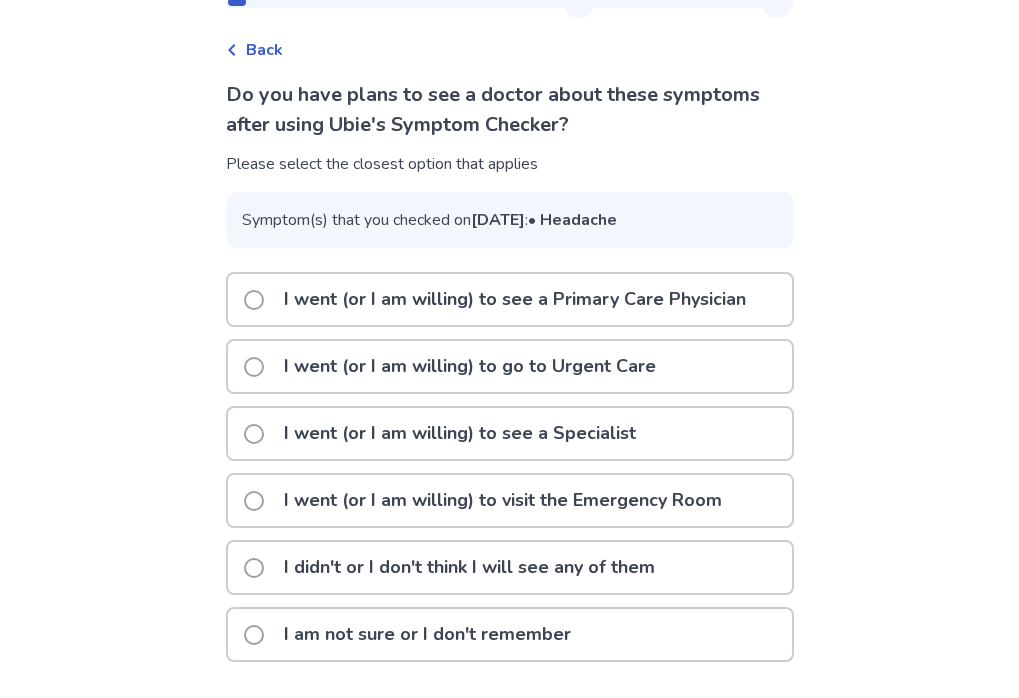 click on "I am not sure or I don't remember" at bounding box center (427, 634) 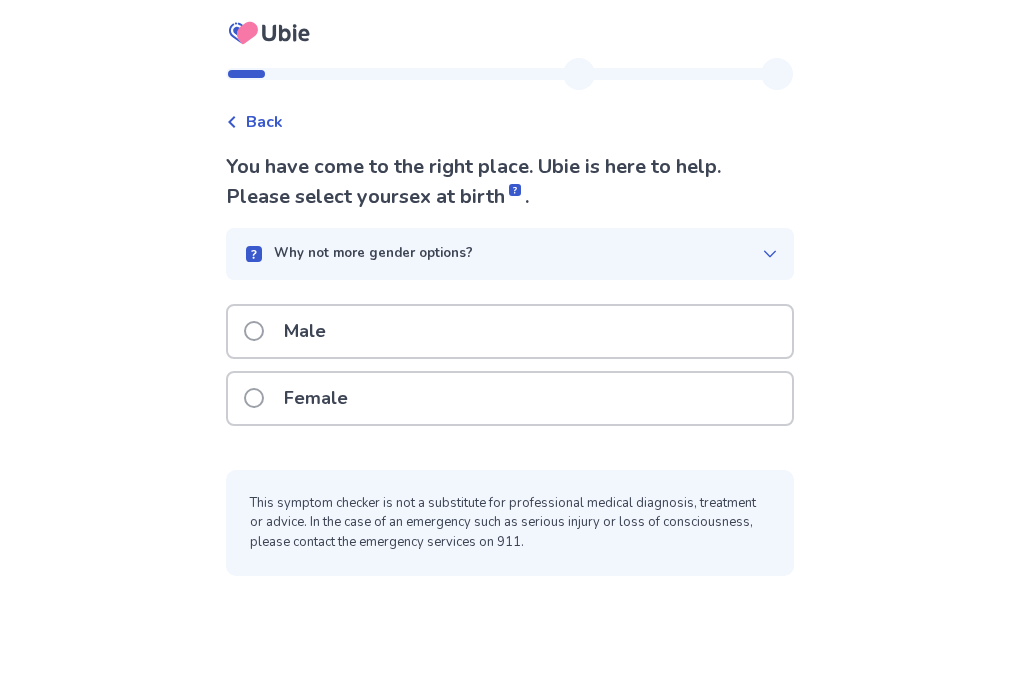 click on "Female" at bounding box center [510, 398] 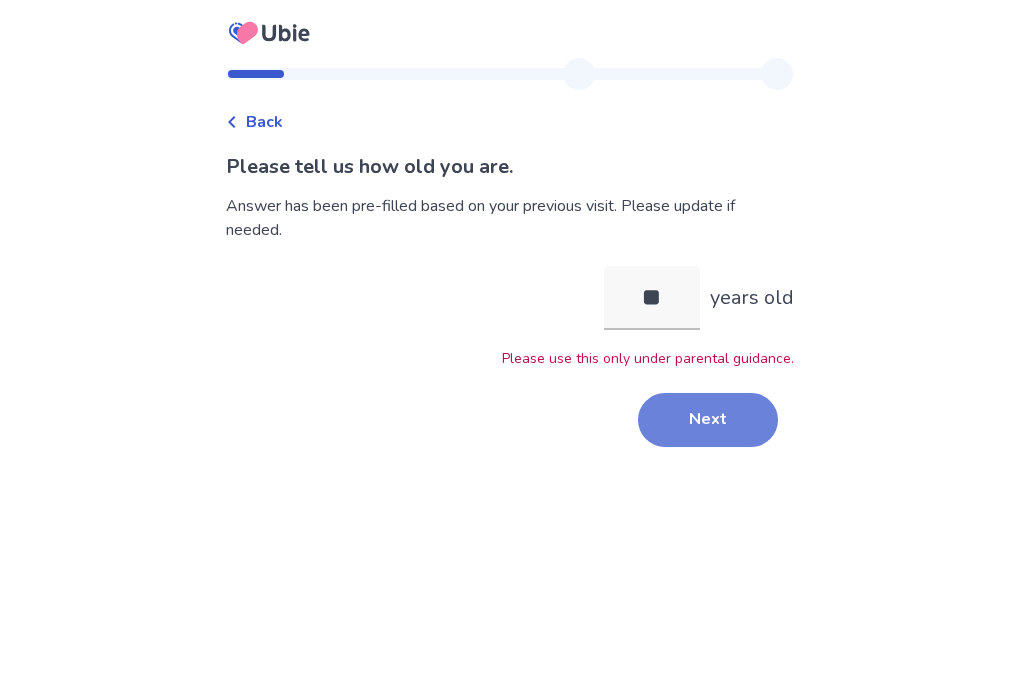 click on "Next" at bounding box center [708, 420] 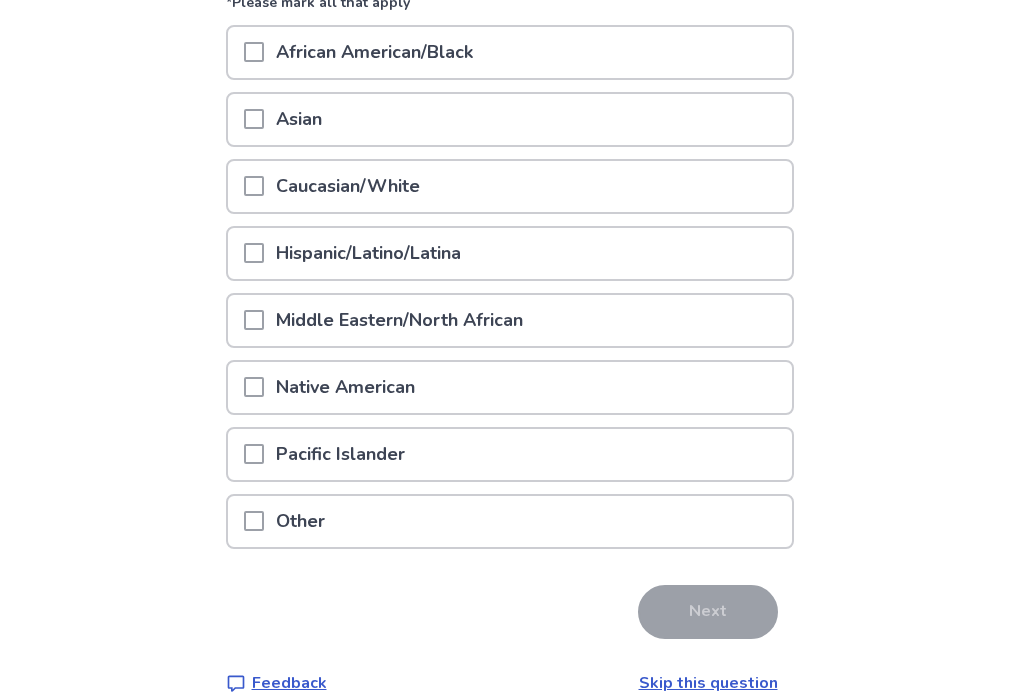 scroll, scrollTop: 310, scrollLeft: 0, axis: vertical 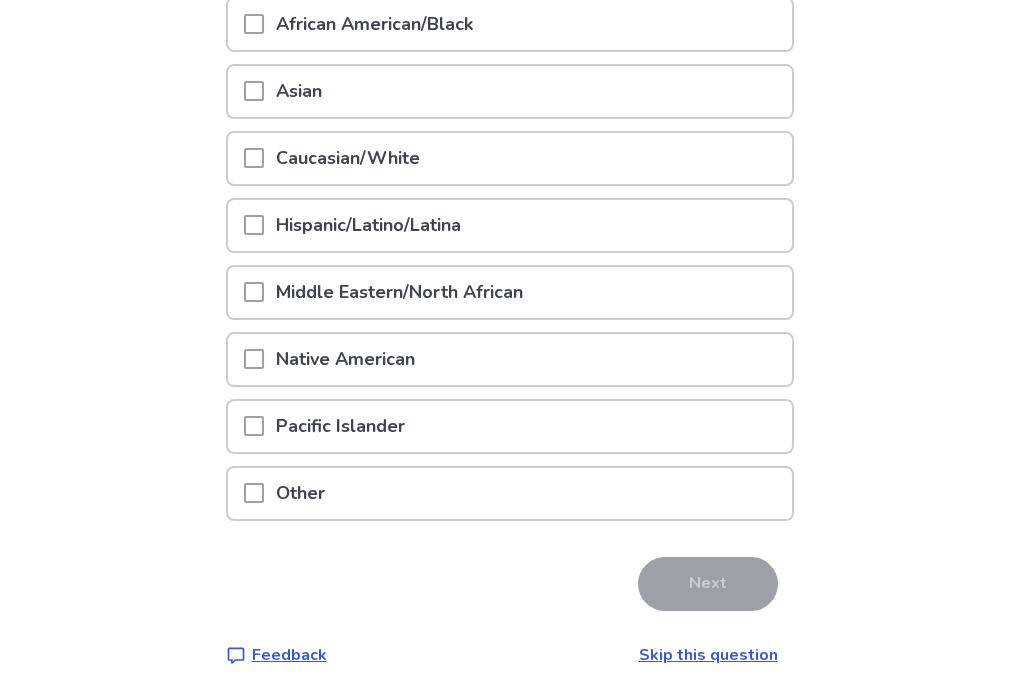 click on "Caucasian/White" at bounding box center [510, 158] 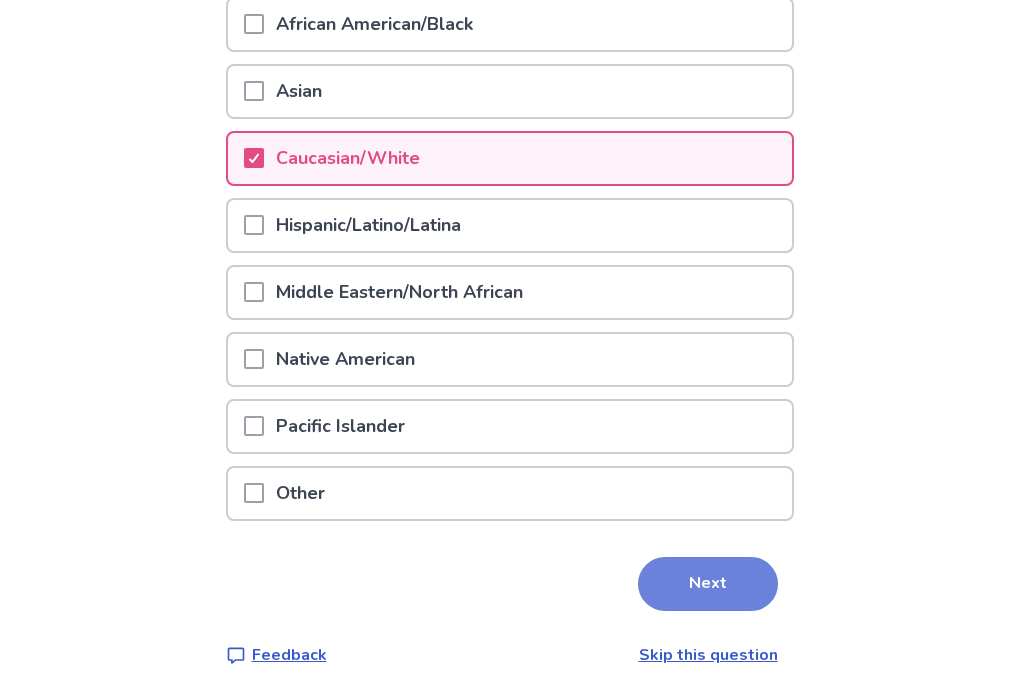click on "Next" at bounding box center [708, 584] 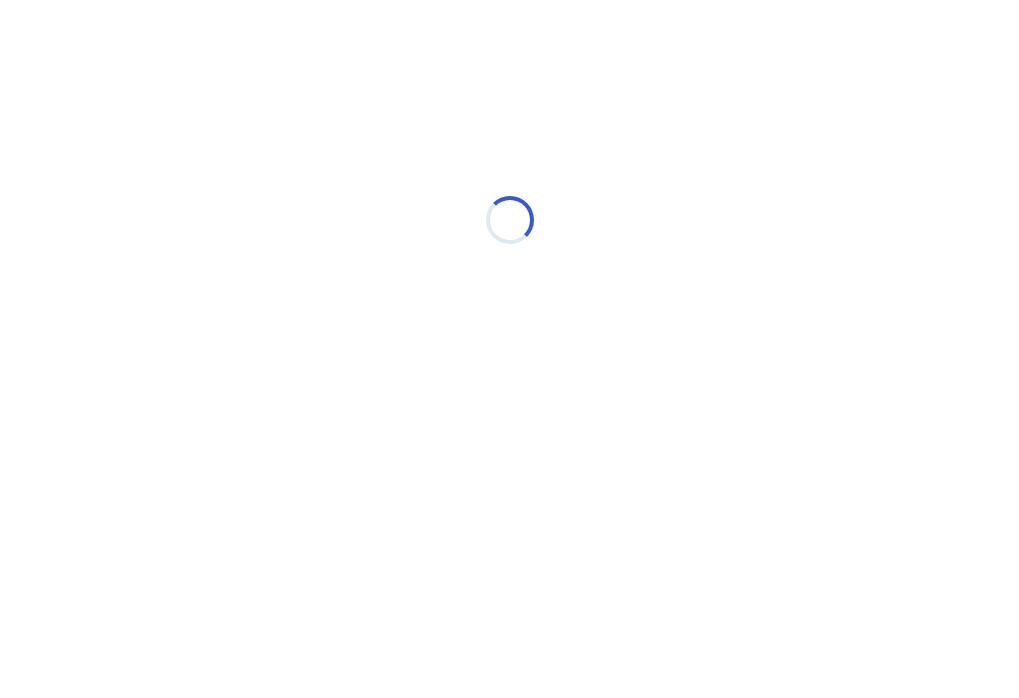 scroll, scrollTop: 0, scrollLeft: 0, axis: both 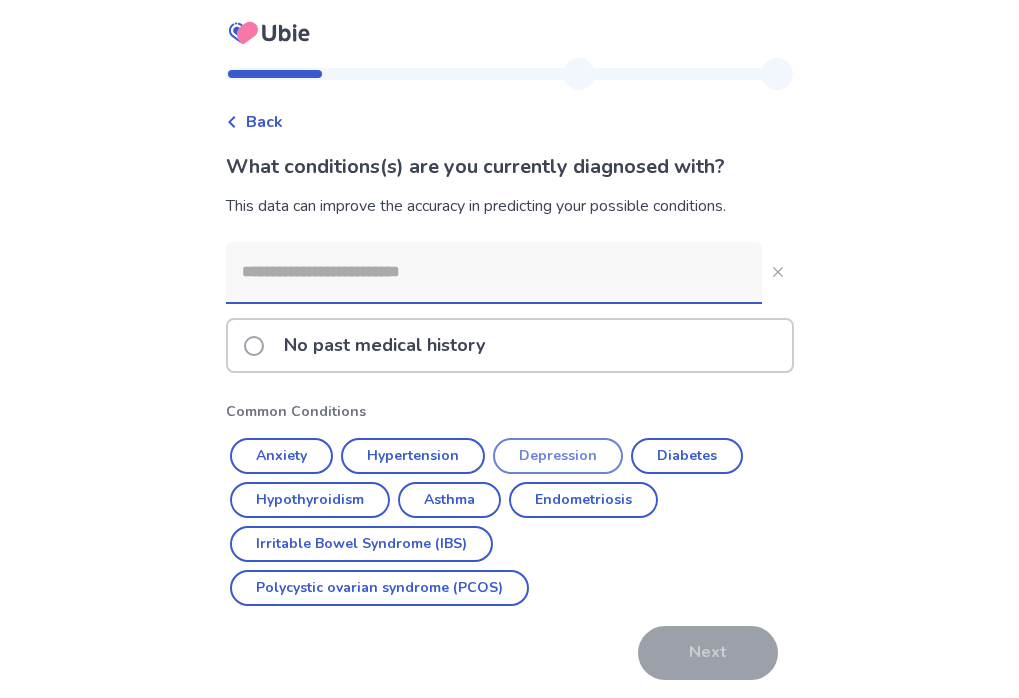 click on "Depression" at bounding box center (558, 456) 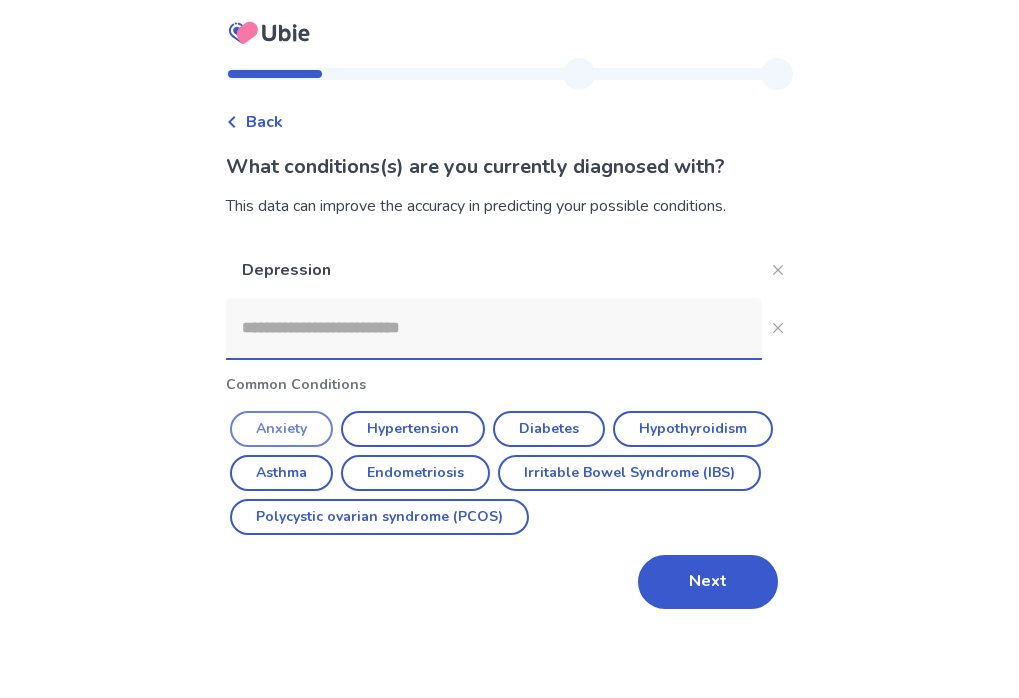 click on "Anxiety" at bounding box center [281, 429] 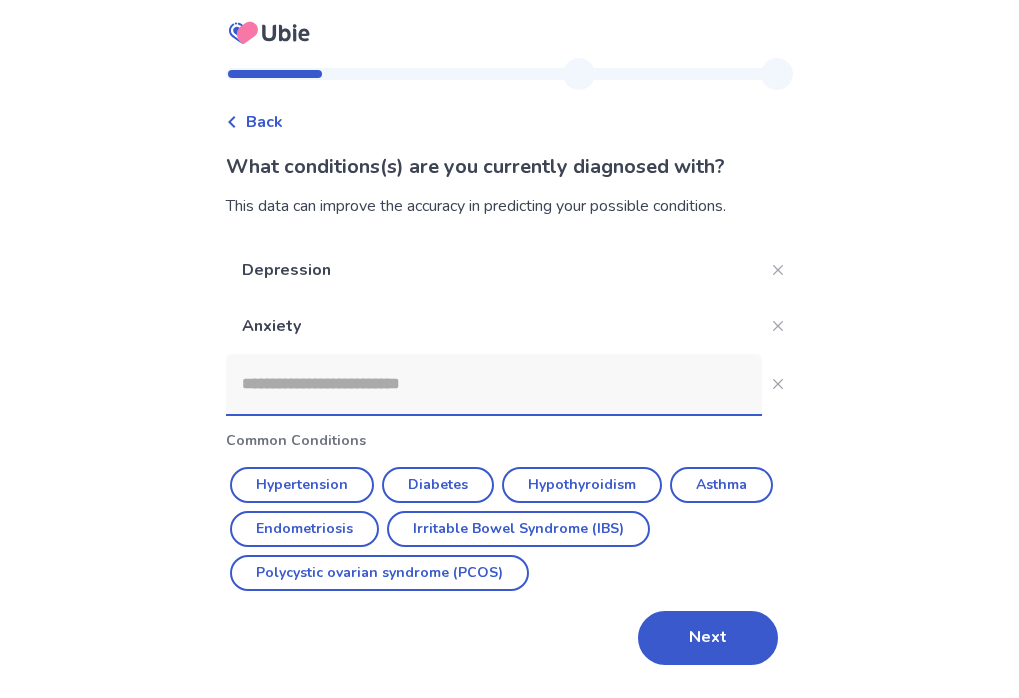 click at bounding box center (494, 384) 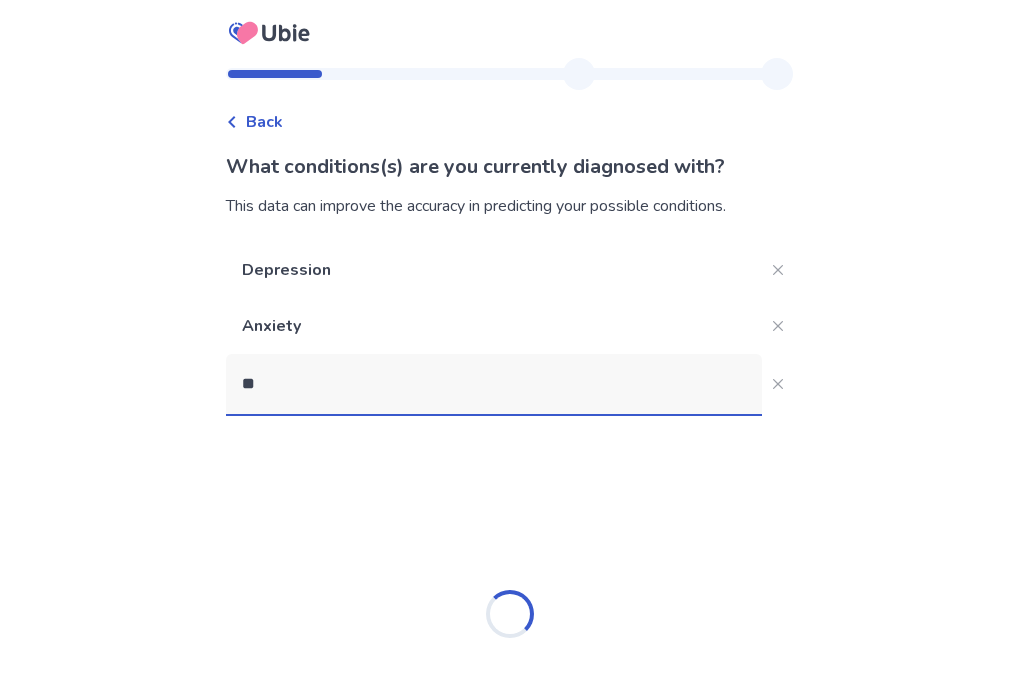 type on "***" 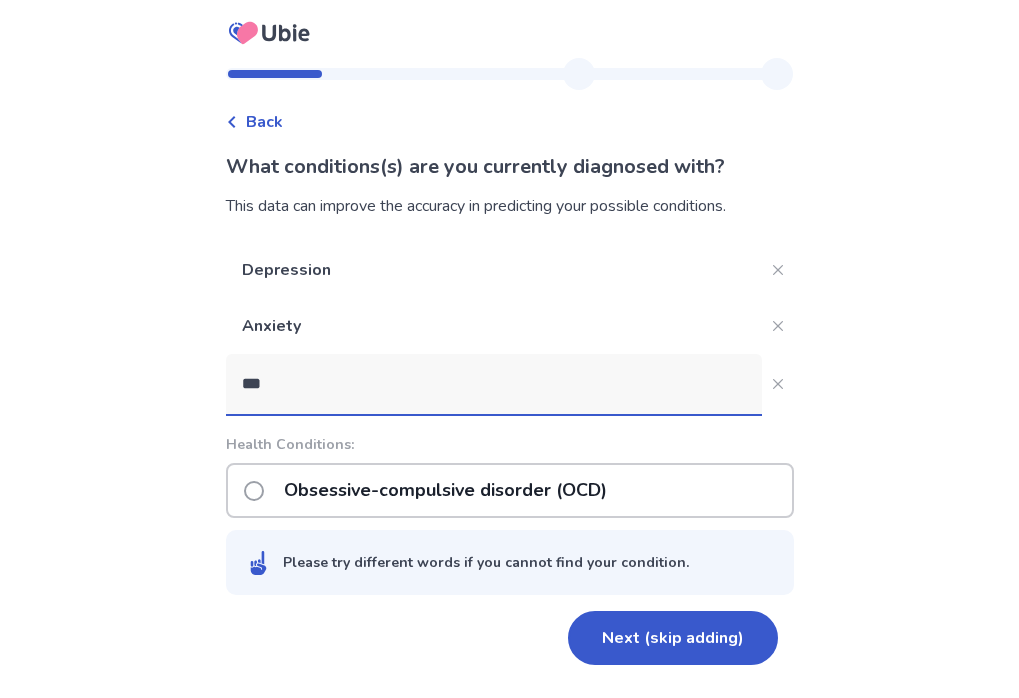 click on "Obsessive-compulsive disorder (OCD)" at bounding box center (445, 490) 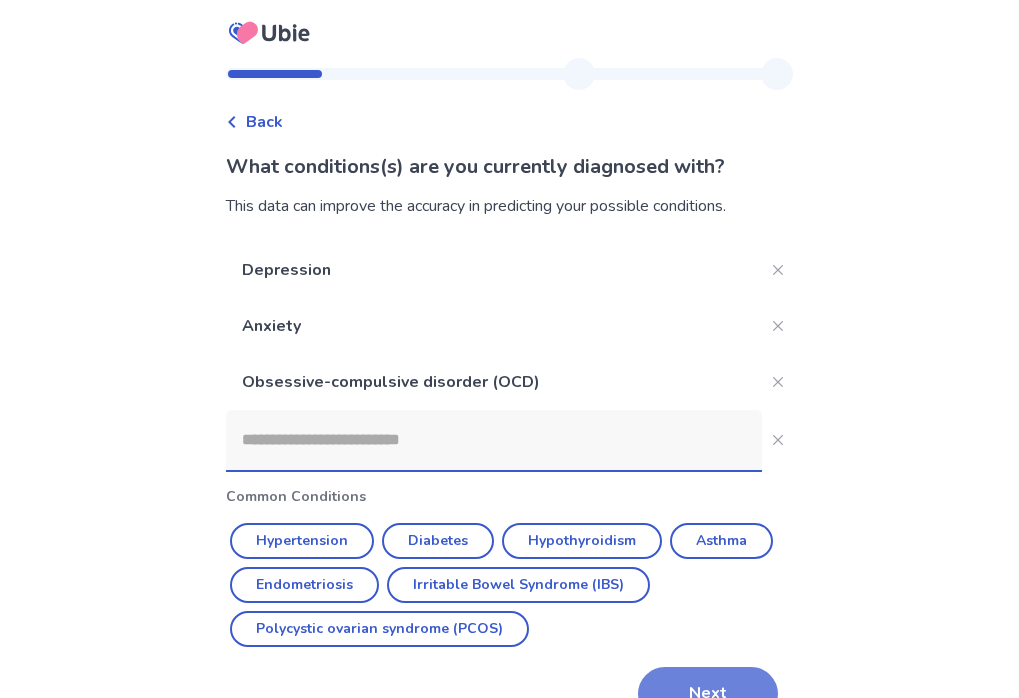 click on "Next" at bounding box center [708, 694] 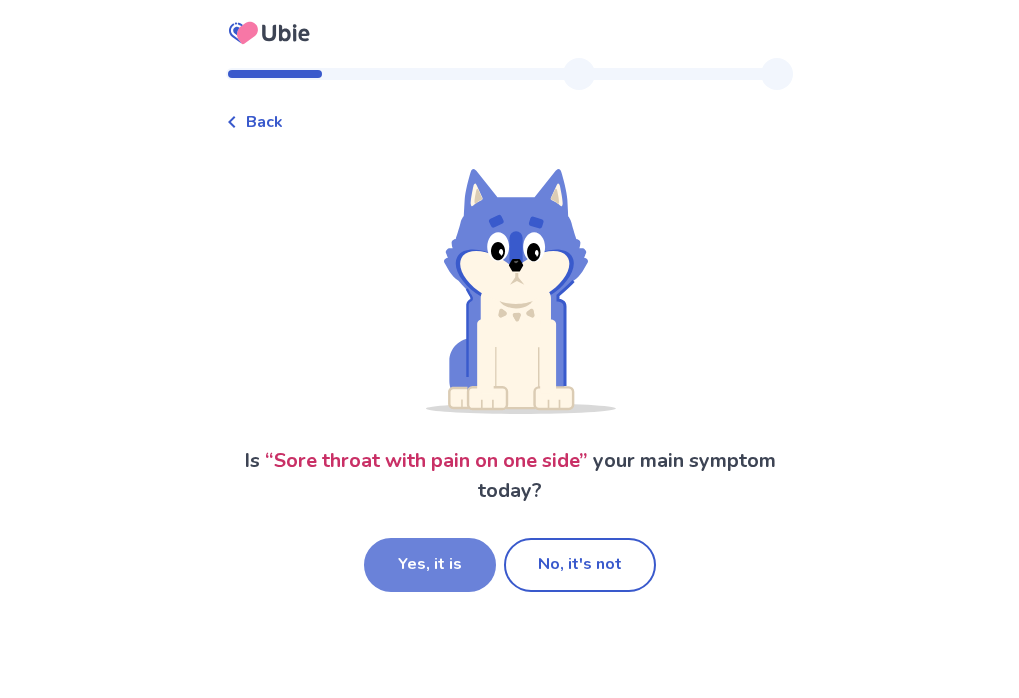click on "Yes, it is" at bounding box center [430, 565] 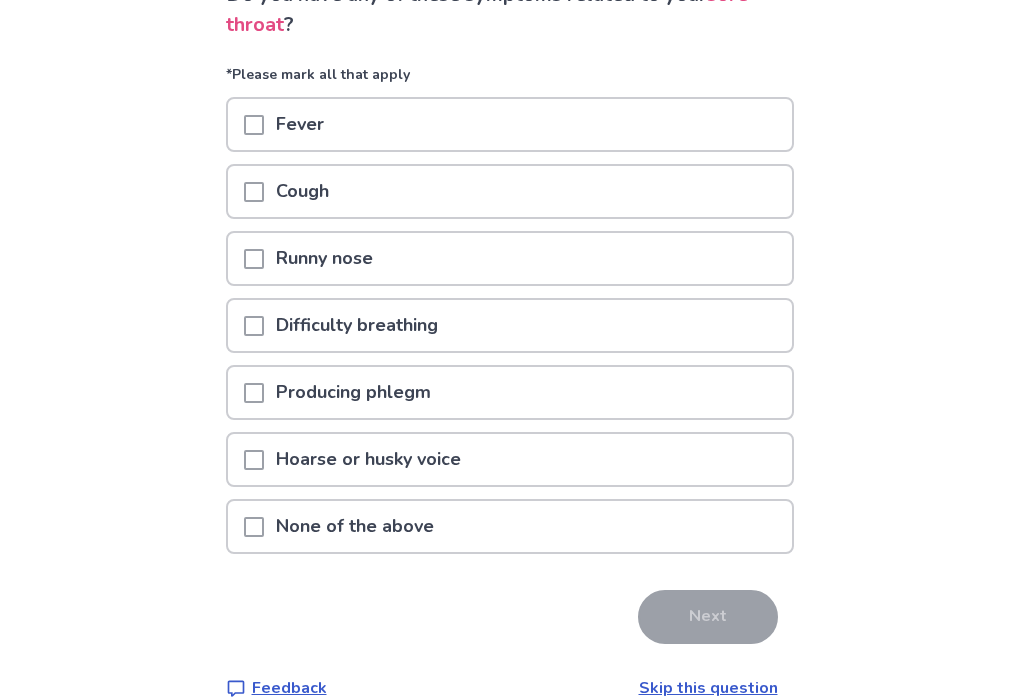 scroll, scrollTop: 175, scrollLeft: 0, axis: vertical 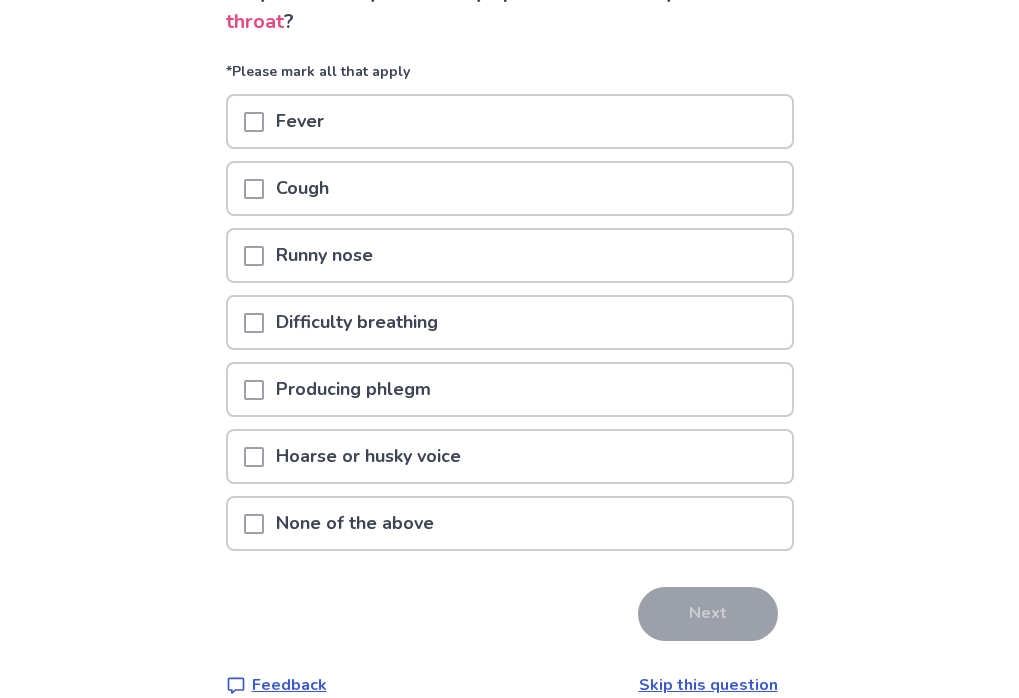 click on "None of the above" at bounding box center (355, 523) 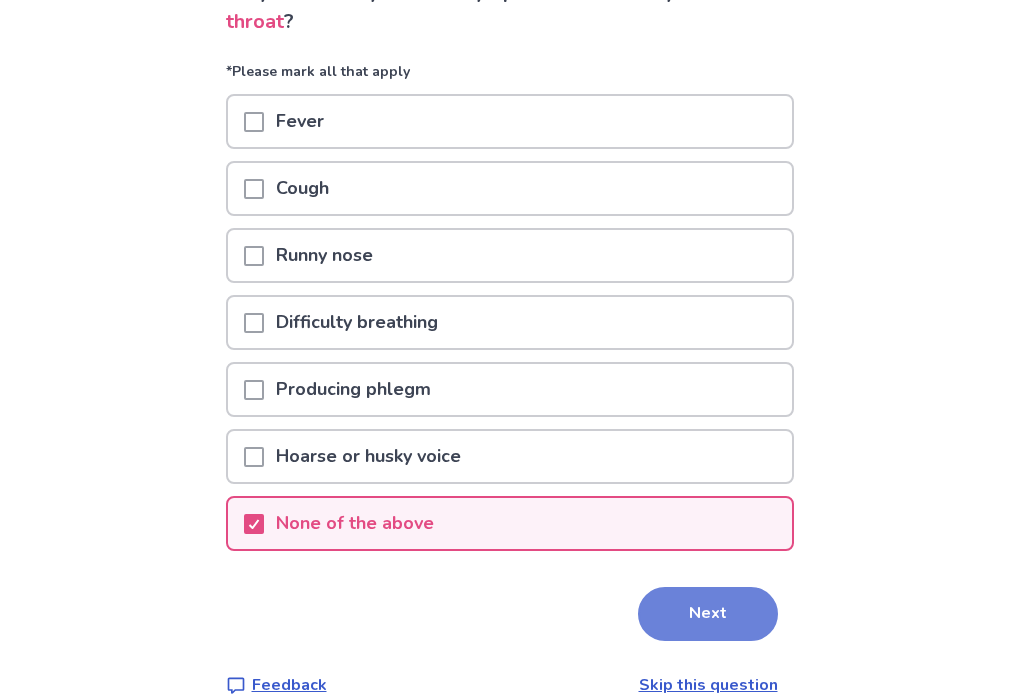 click on "Next" at bounding box center (708, 614) 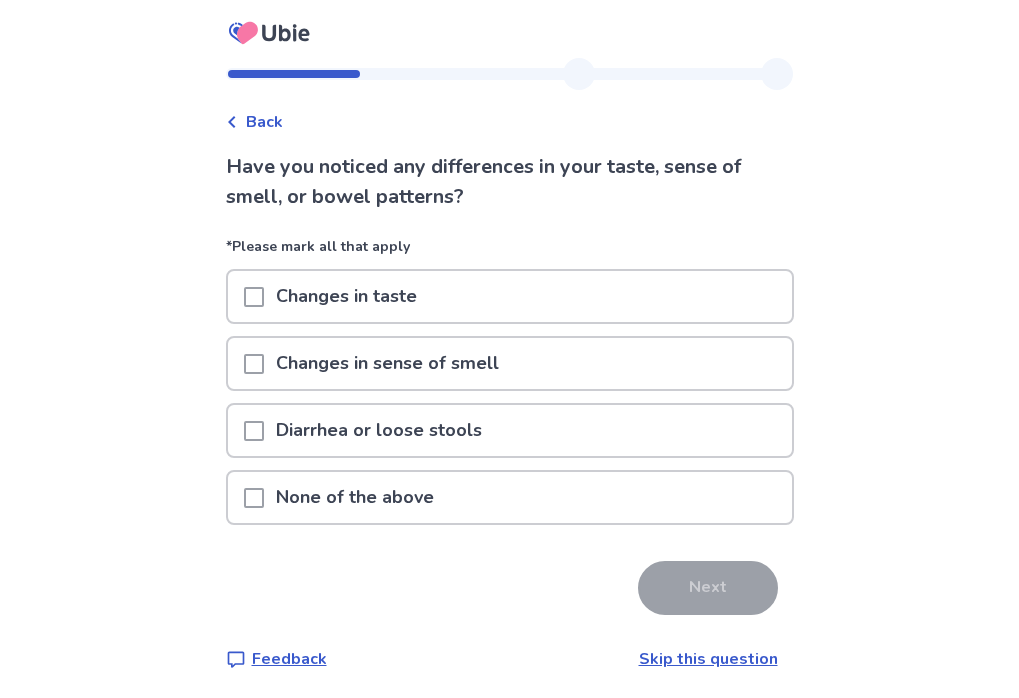 click on "None of the above" at bounding box center [510, 497] 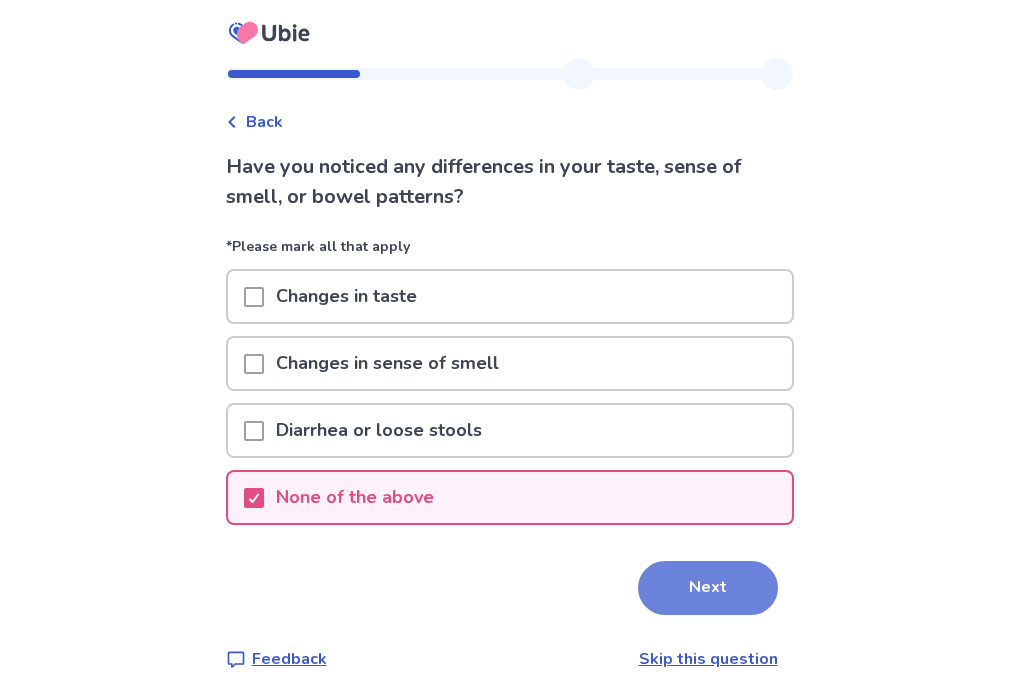click on "Next" at bounding box center (708, 588) 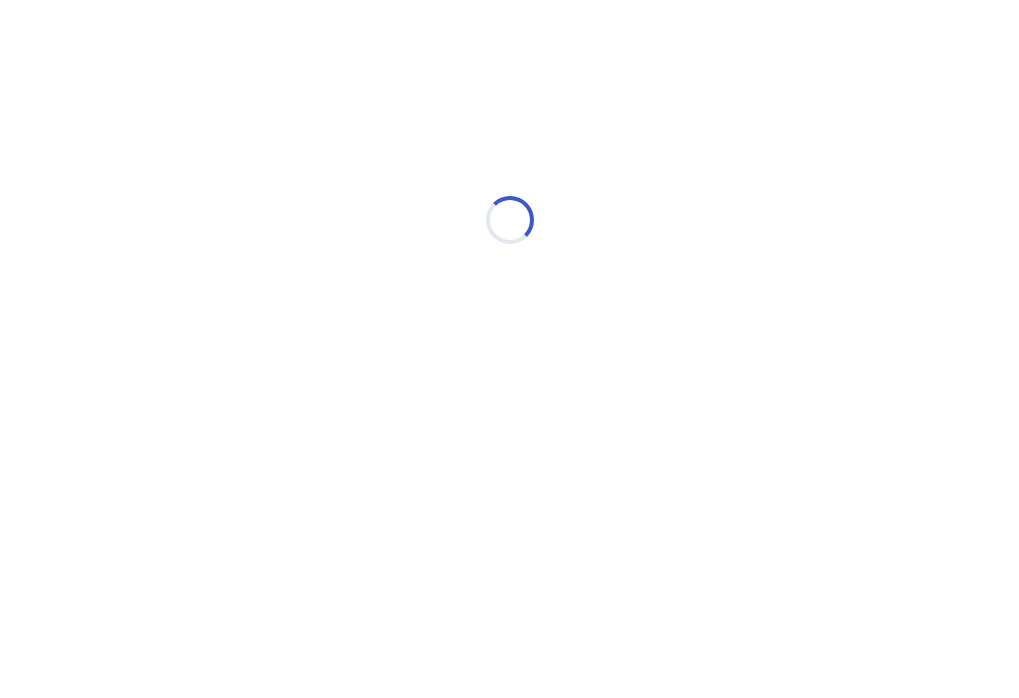 select on "*" 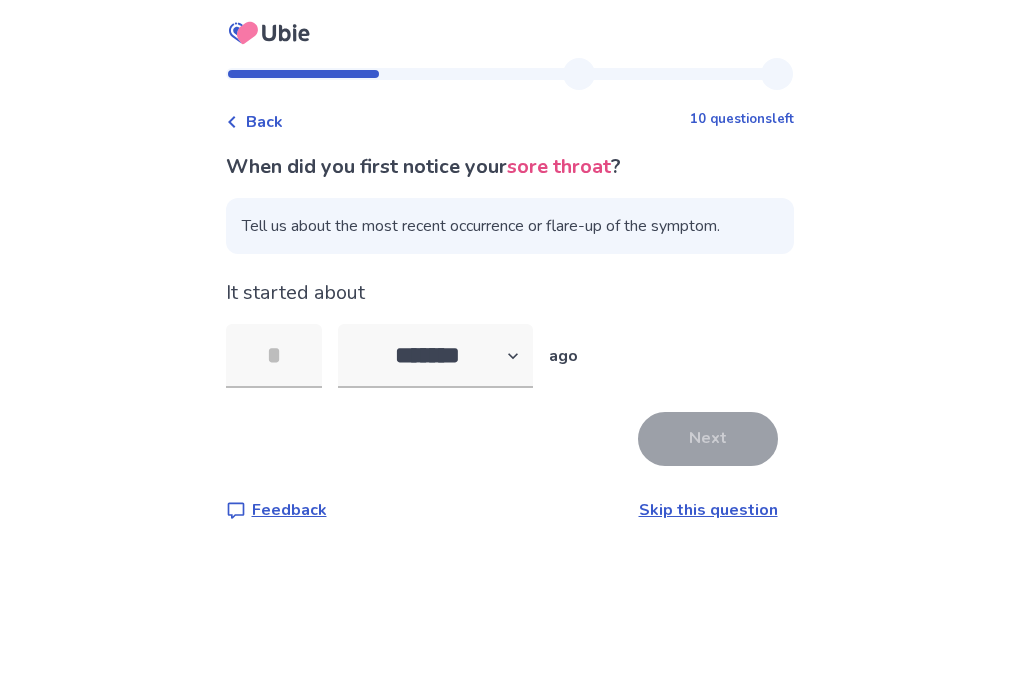 type on "*" 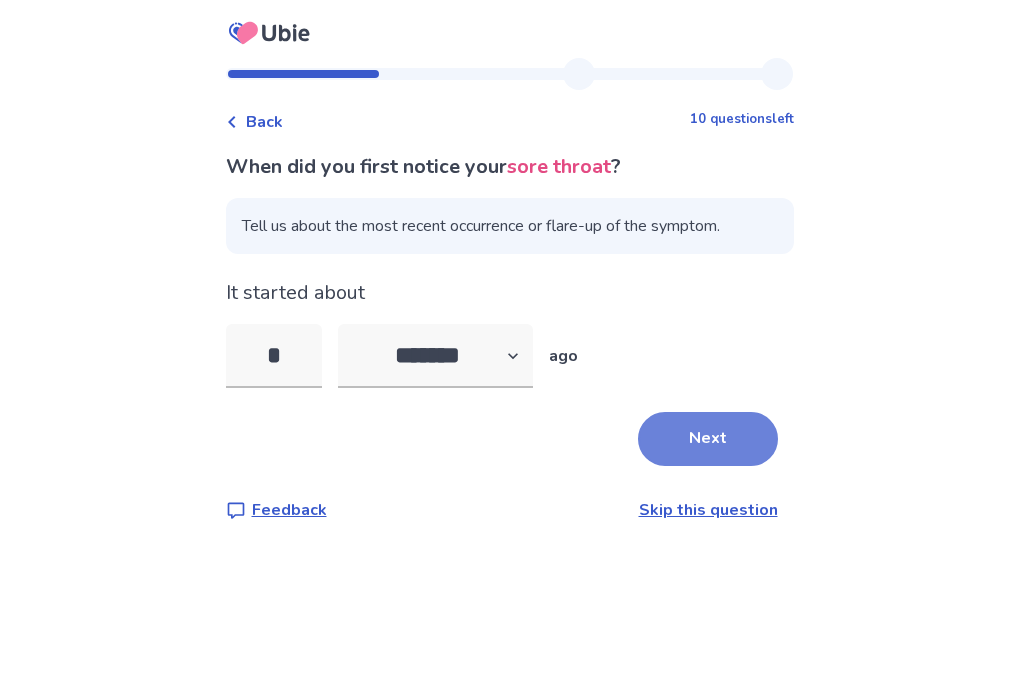 type on "*" 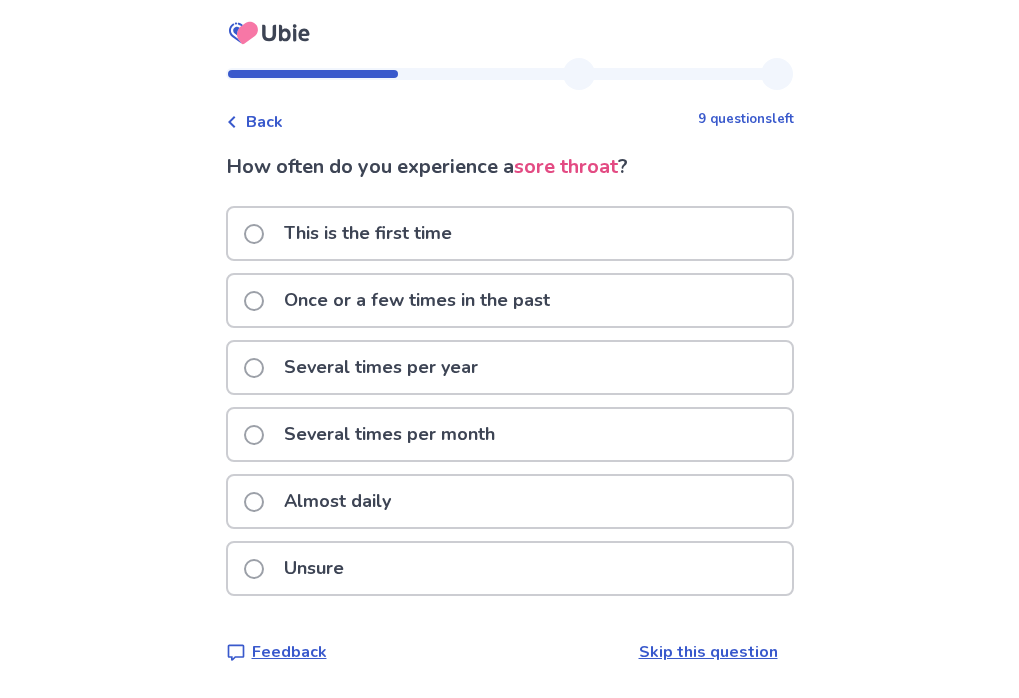 click on "Several times per year" at bounding box center (510, 367) 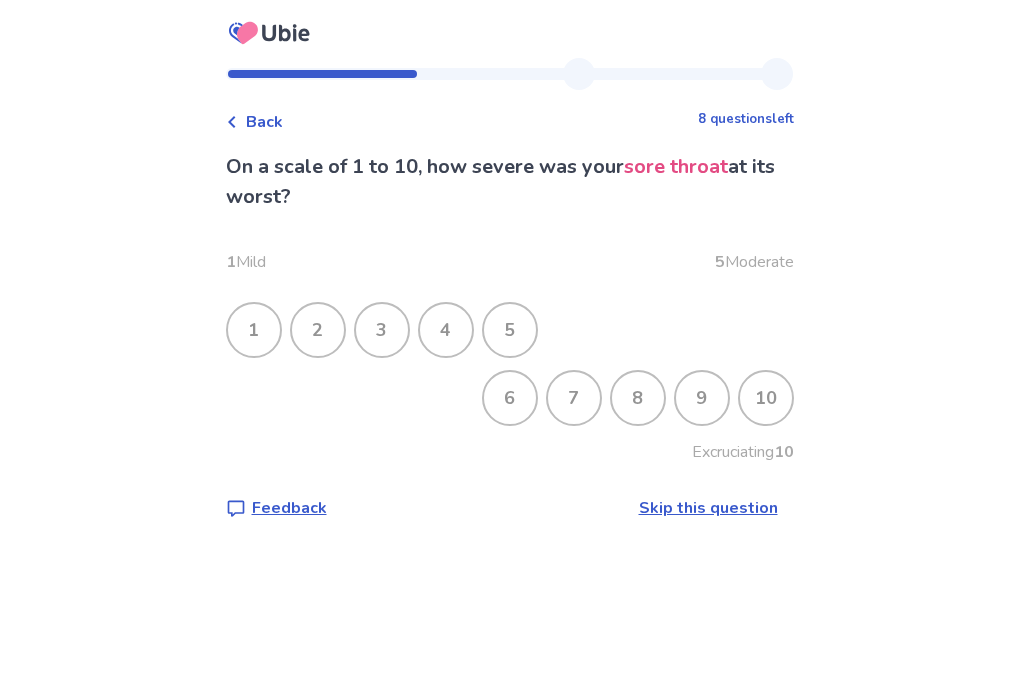 click on "4" at bounding box center (446, 330) 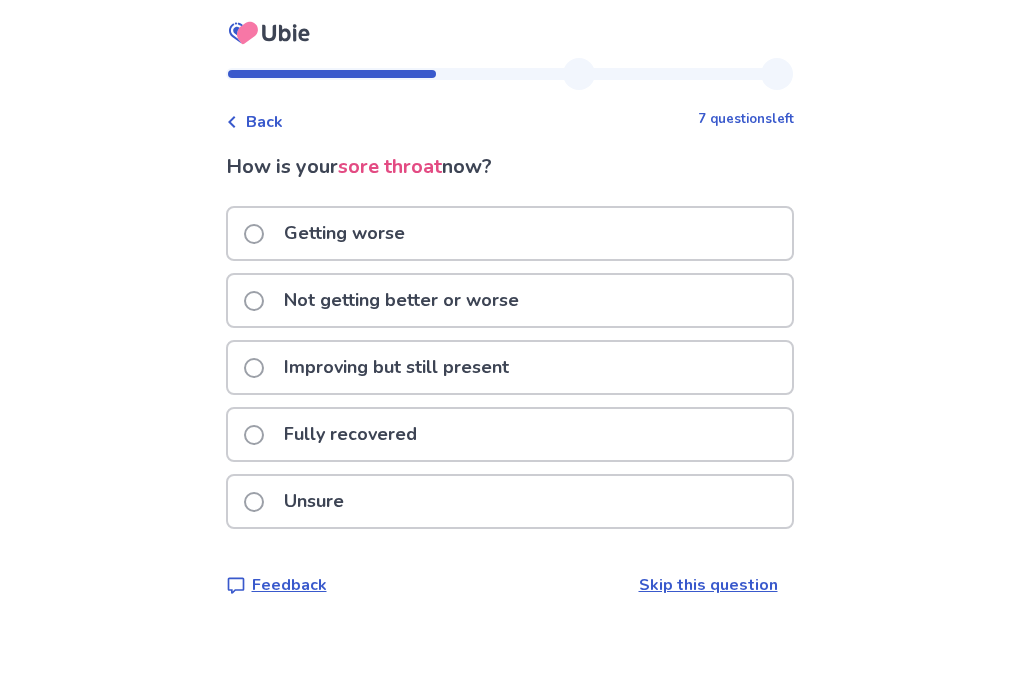click on "Getting worse" at bounding box center [344, 233] 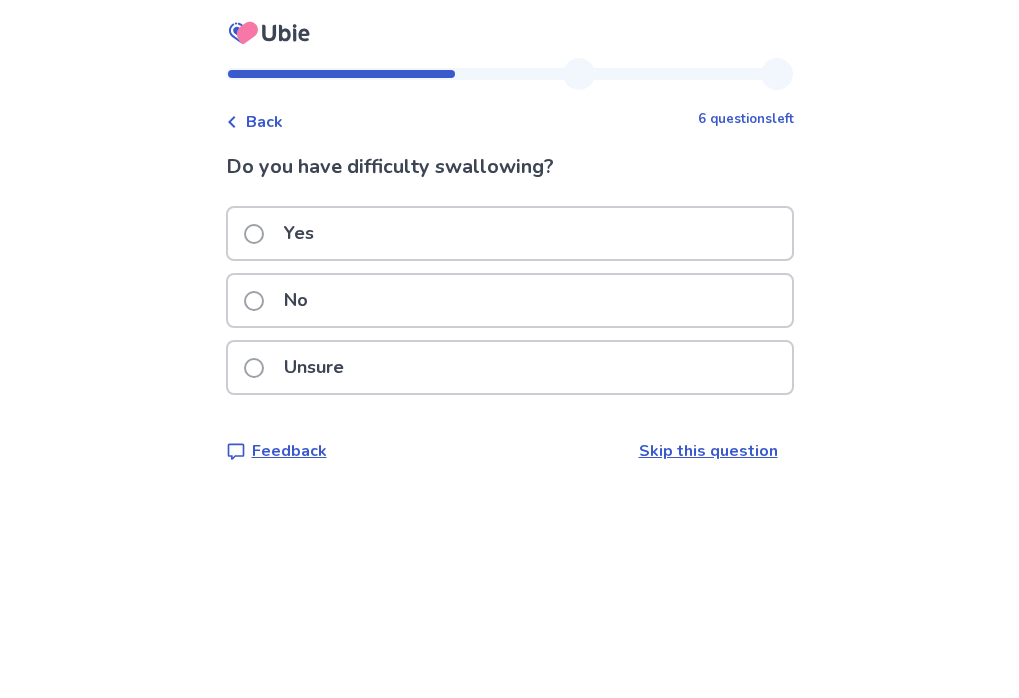 click on "No" at bounding box center [510, 300] 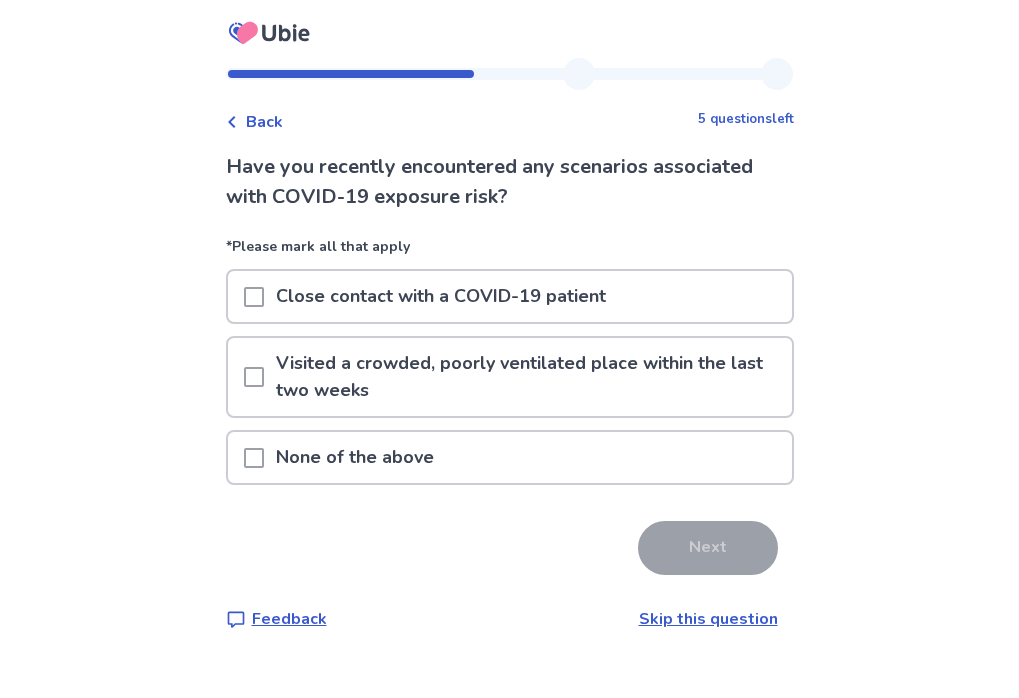click on "Visited a crowded, poorly ventilated place within the last two weeks" at bounding box center (528, 377) 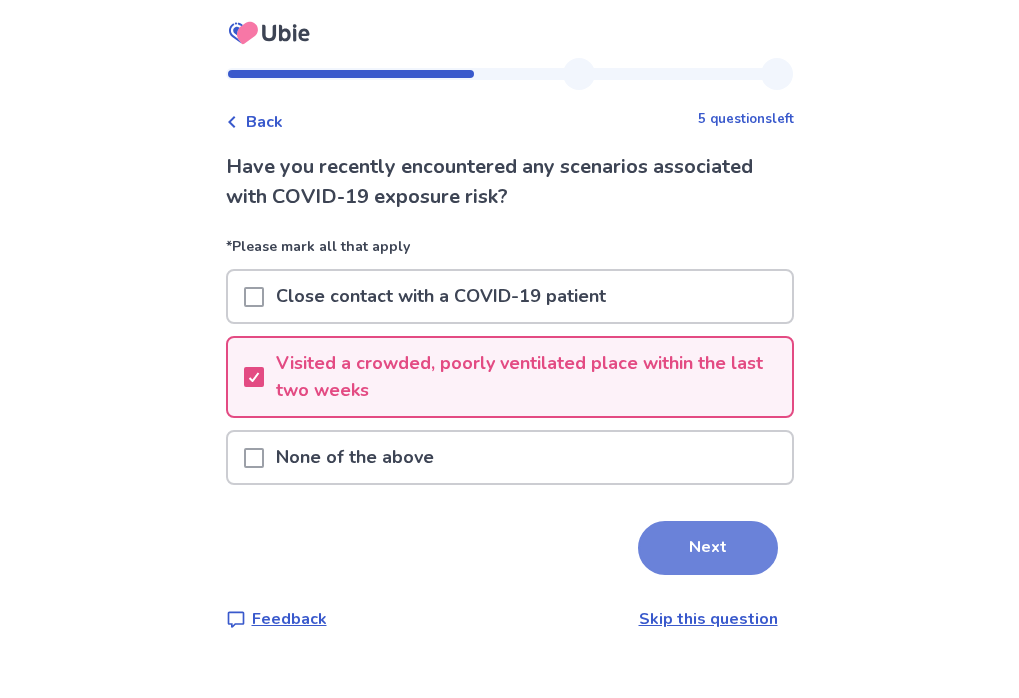 click on "Next" at bounding box center (708, 548) 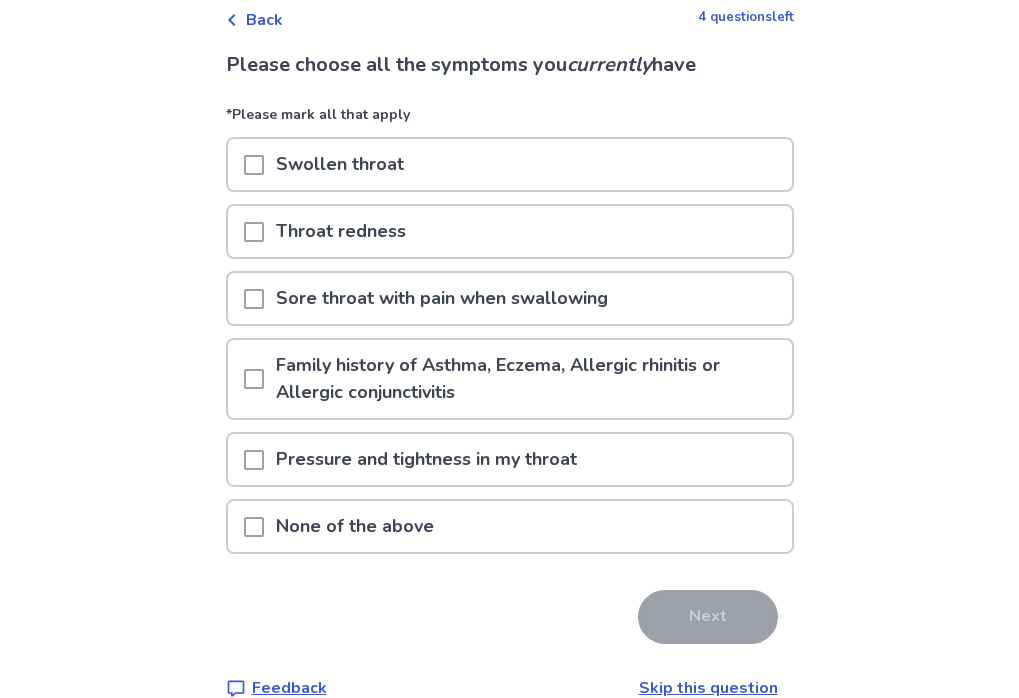 scroll, scrollTop: 104, scrollLeft: 0, axis: vertical 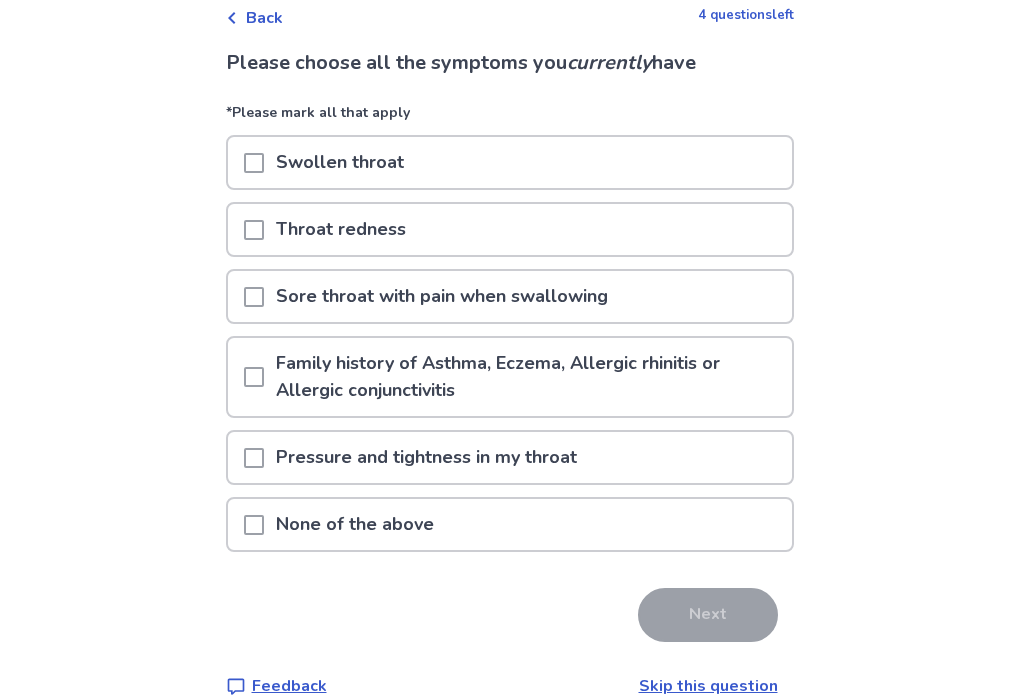 click on "Pressure and tightness in my throat" at bounding box center (510, 457) 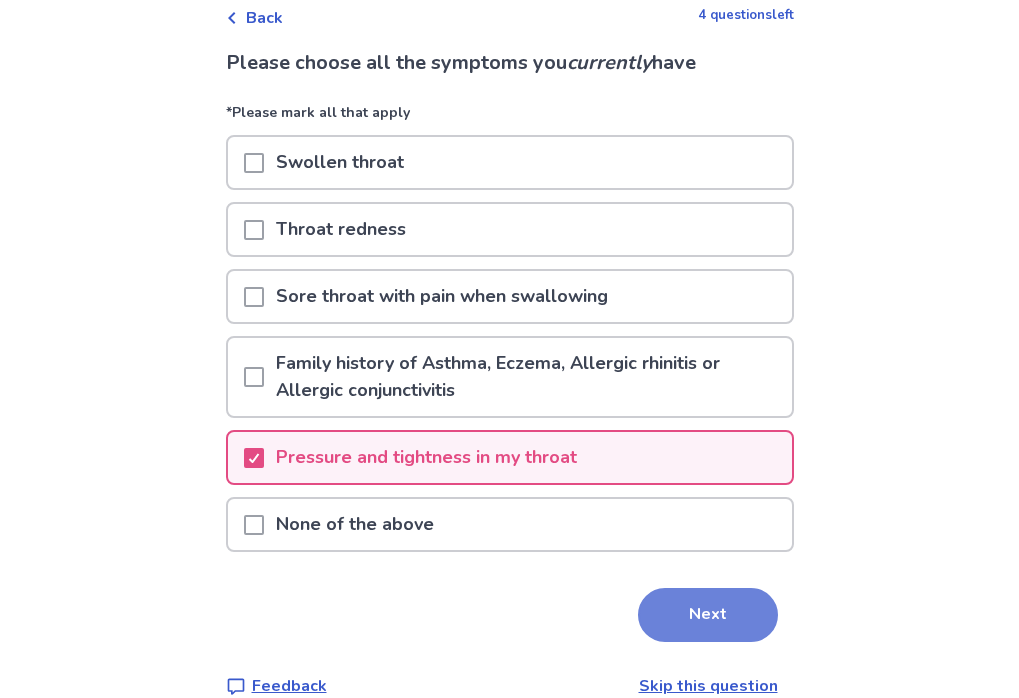 click on "Next" at bounding box center (708, 615) 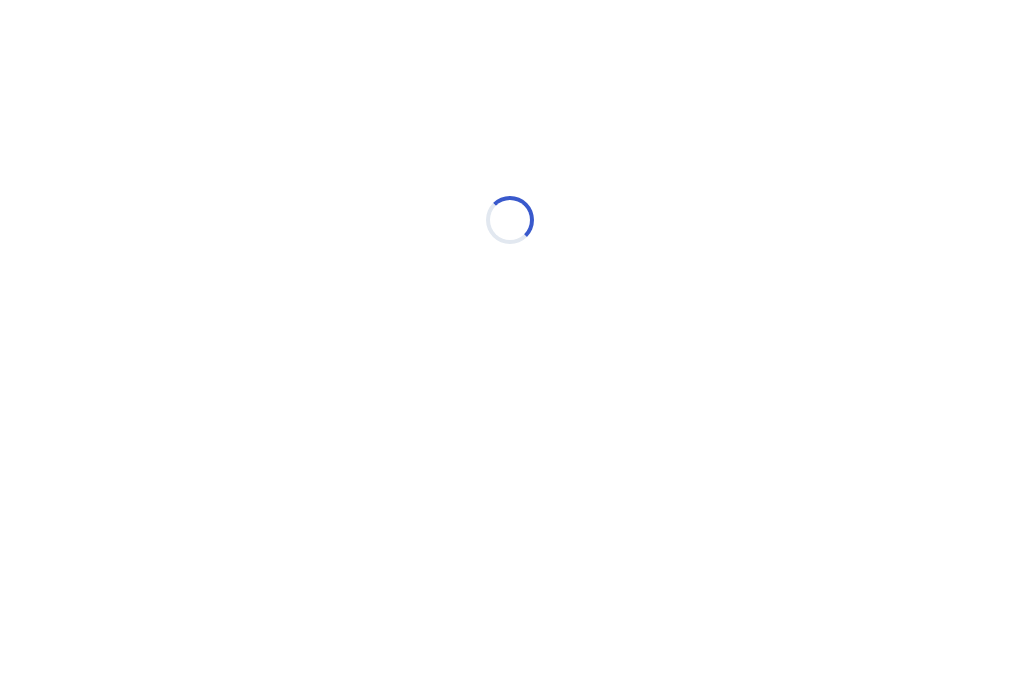 scroll, scrollTop: 0, scrollLeft: 0, axis: both 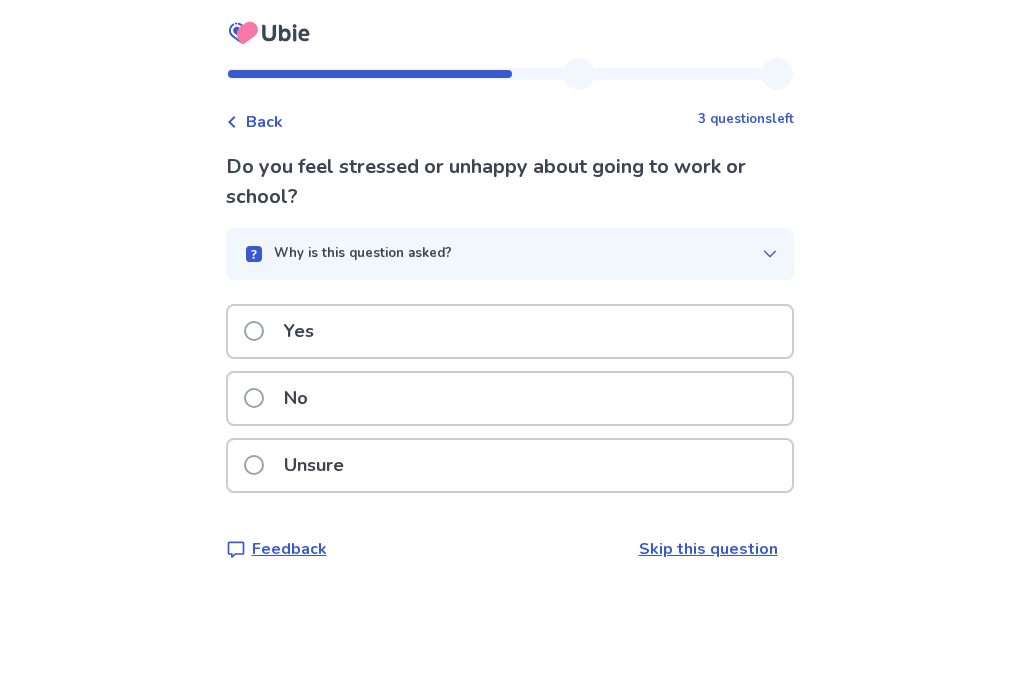 click on "Unsure" at bounding box center (510, 465) 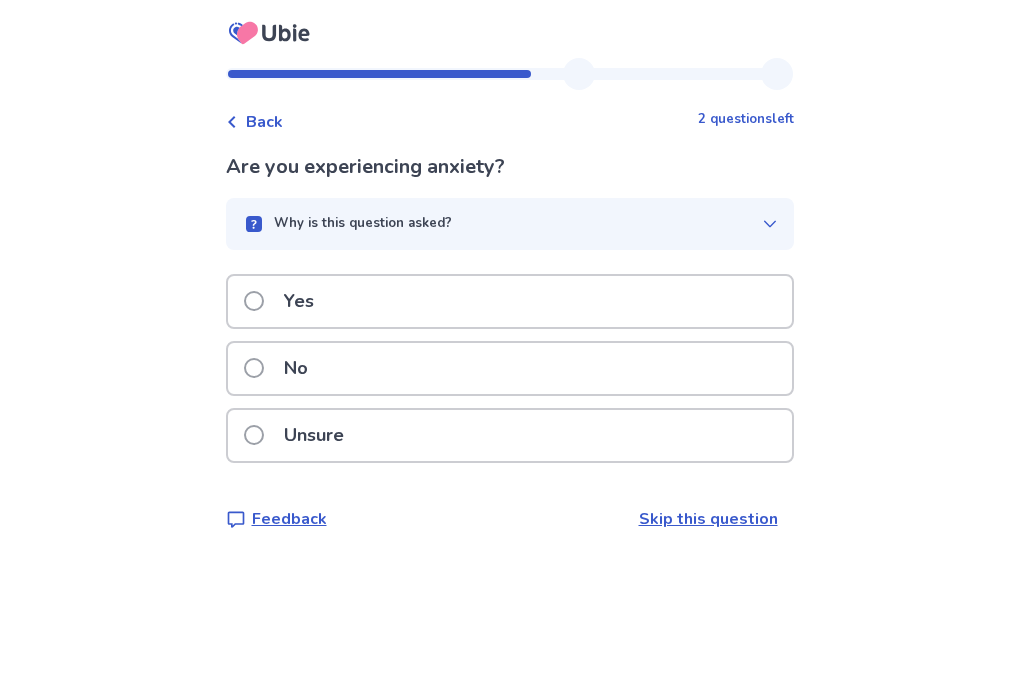 click on "Yes" at bounding box center (510, 301) 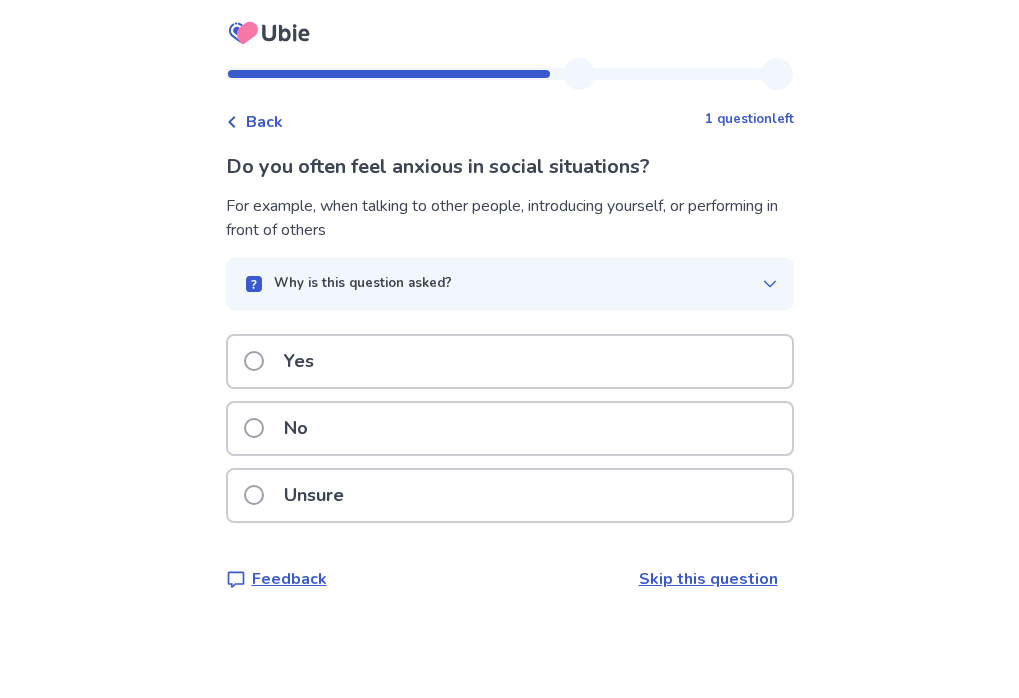 click on "No" at bounding box center (510, 428) 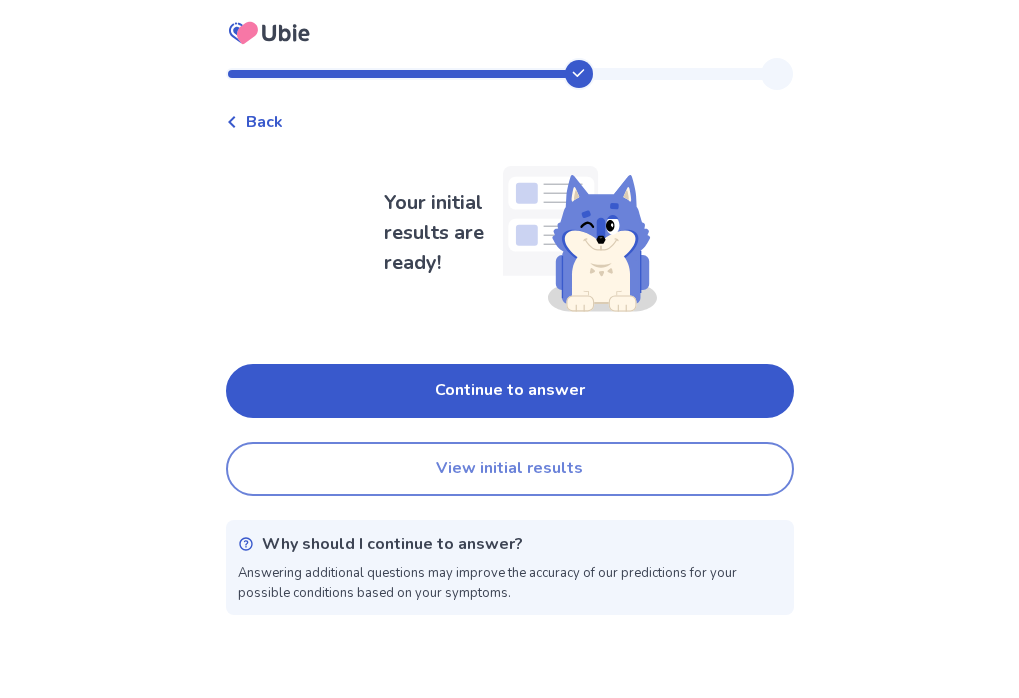 click on "View initial results" at bounding box center (510, 469) 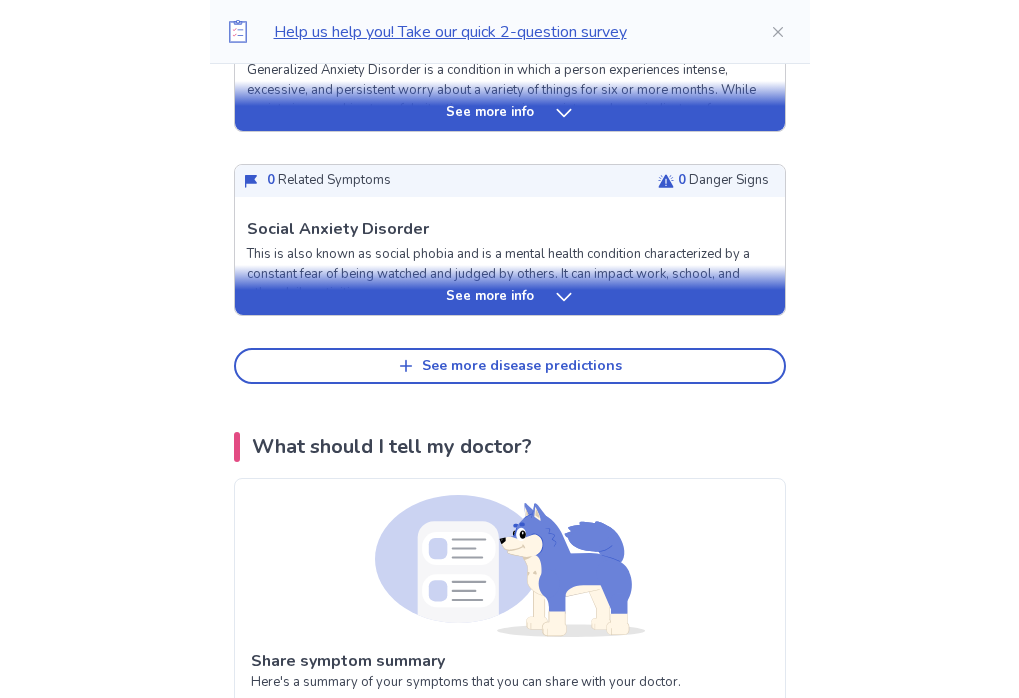 scroll, scrollTop: 1049, scrollLeft: 0, axis: vertical 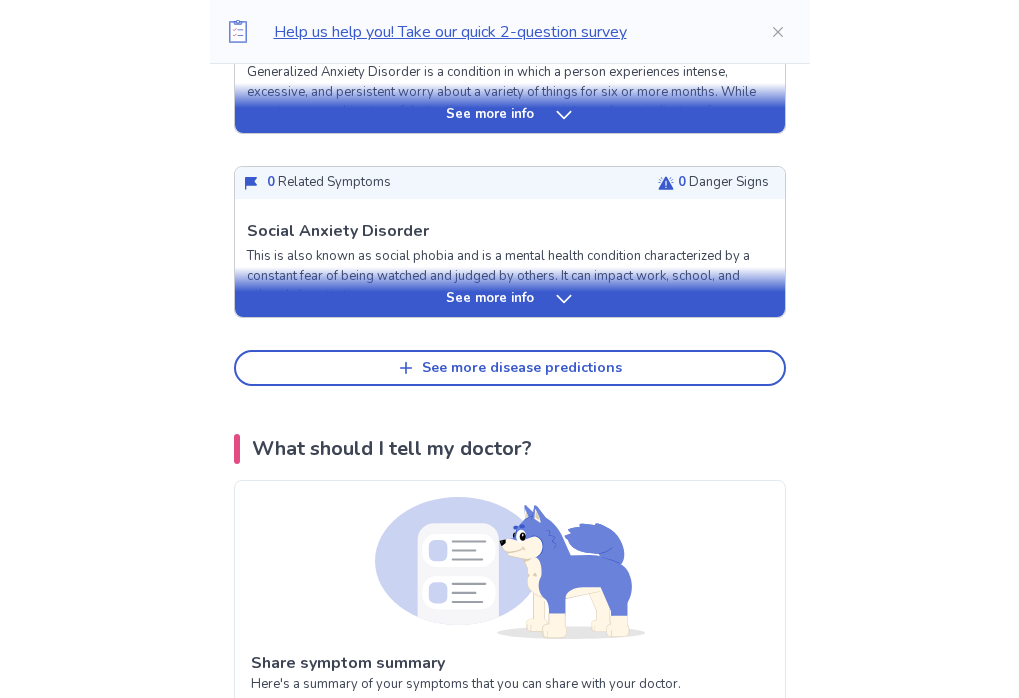 click on "Share symptom summary Here's a summary of your symptoms that you can share with your doctor. Choose one of the following ways to share your report: Download the summary to your phone and upload it to your patient portal Attach the report to an email or text message Print the report and bring it to your next doctor's appointment Download Summary" at bounding box center [510, 708] 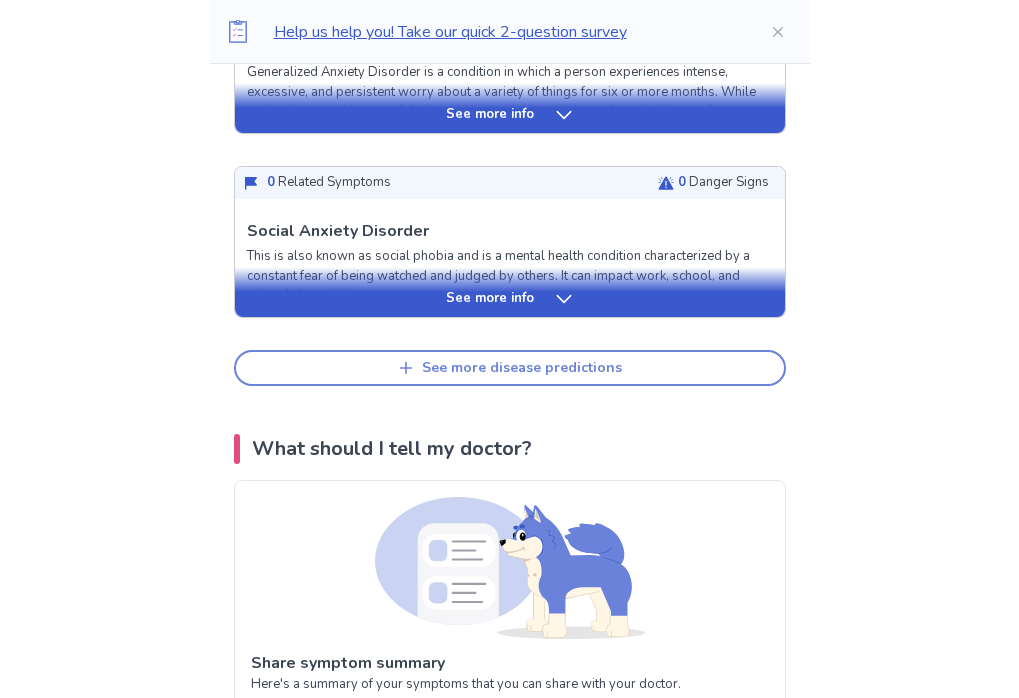 click on "See more disease predictions" at bounding box center (522, 368) 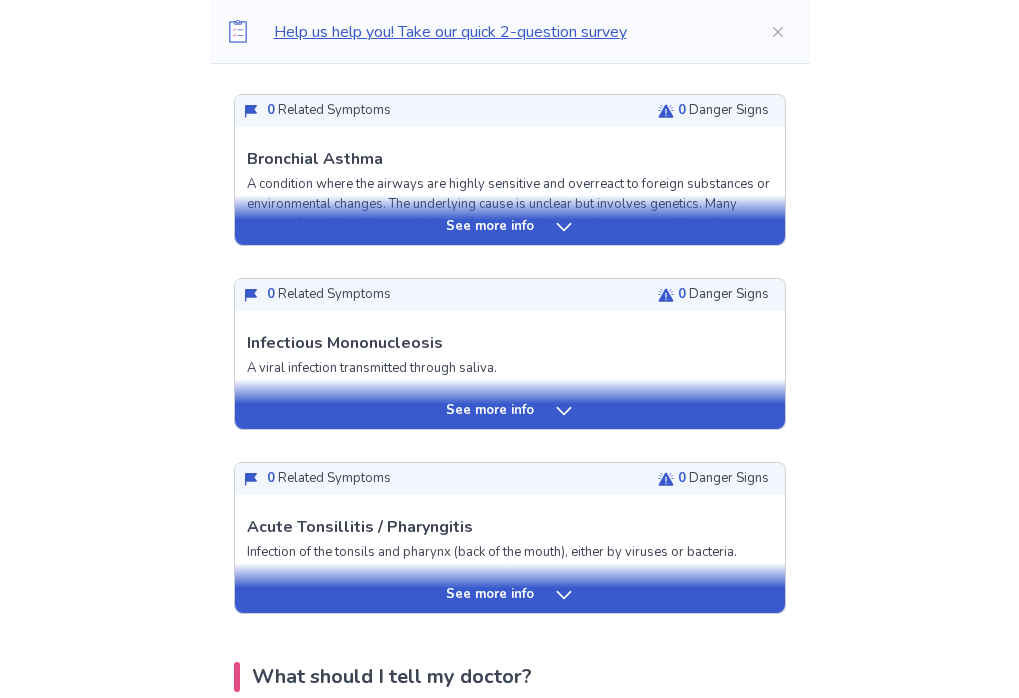 scroll, scrollTop: 0, scrollLeft: 0, axis: both 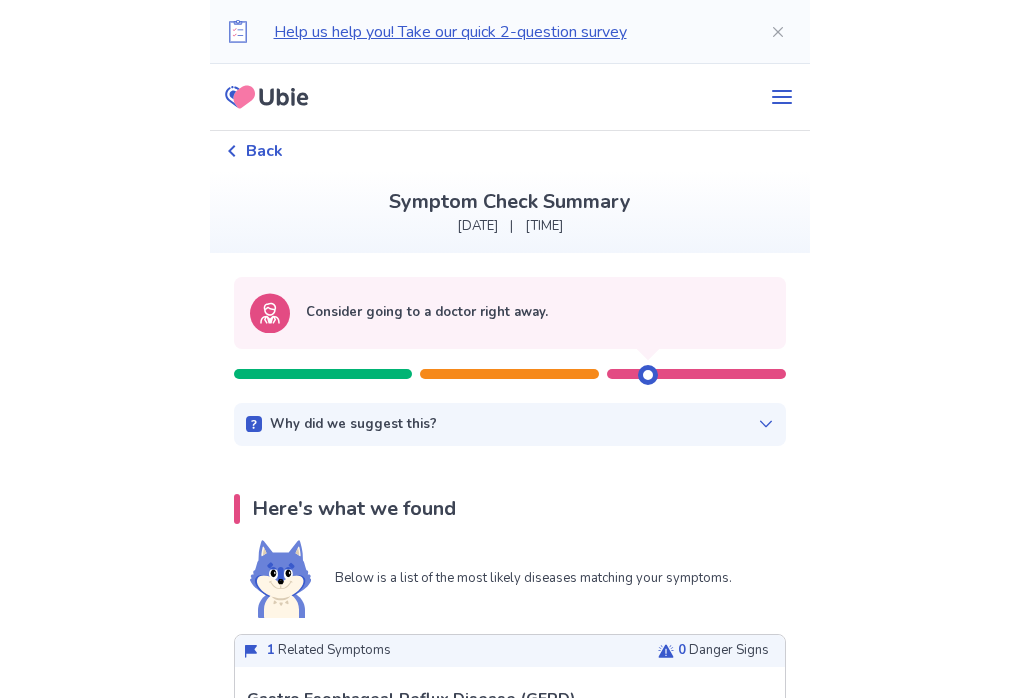 click on "Back" at bounding box center (264, 151) 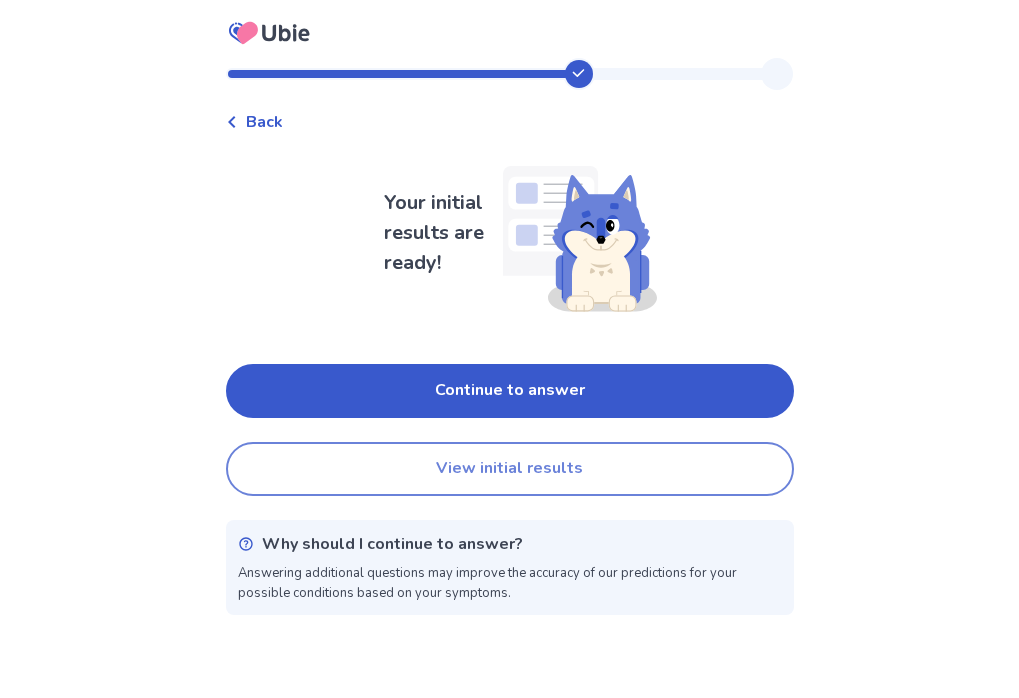 click on "View initial results" at bounding box center [510, 469] 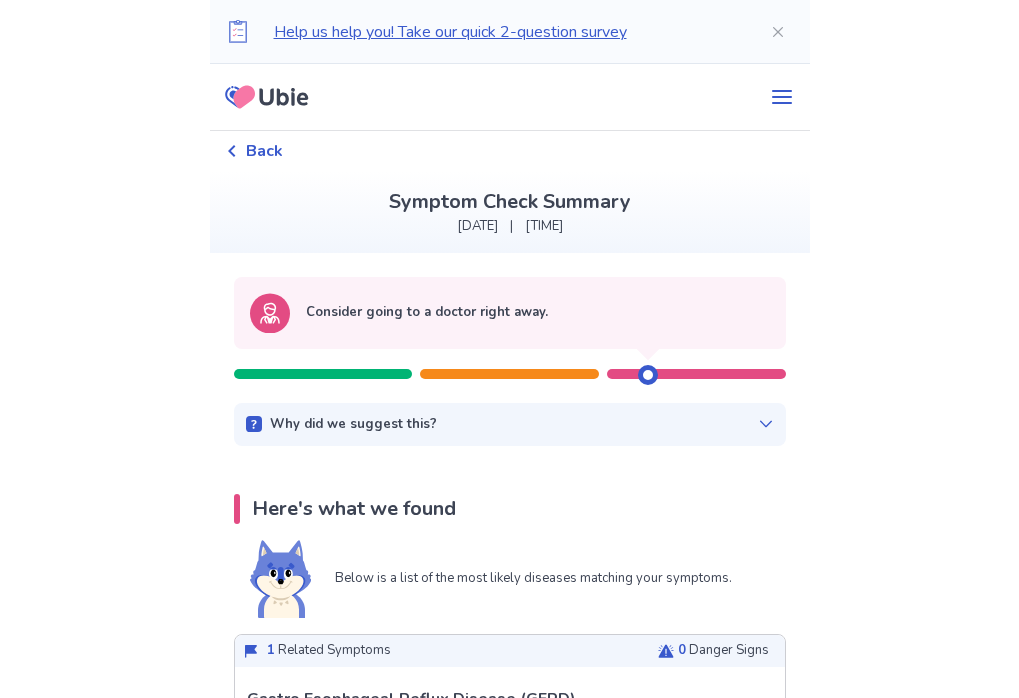 click on "Back" at bounding box center (264, 151) 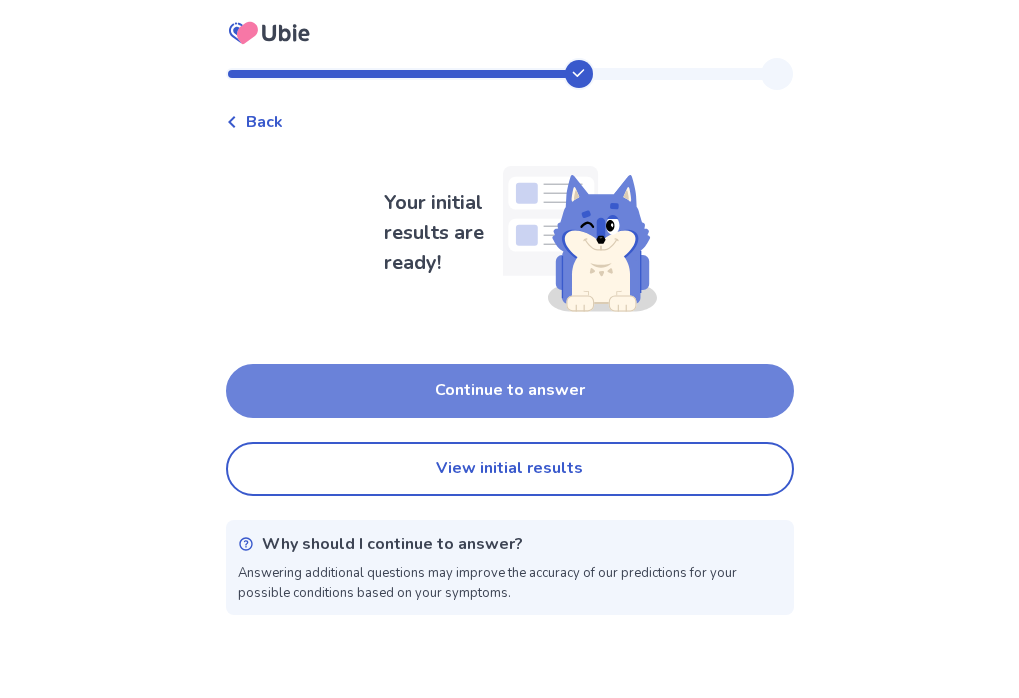 click on "Continue to answer" at bounding box center (510, 391) 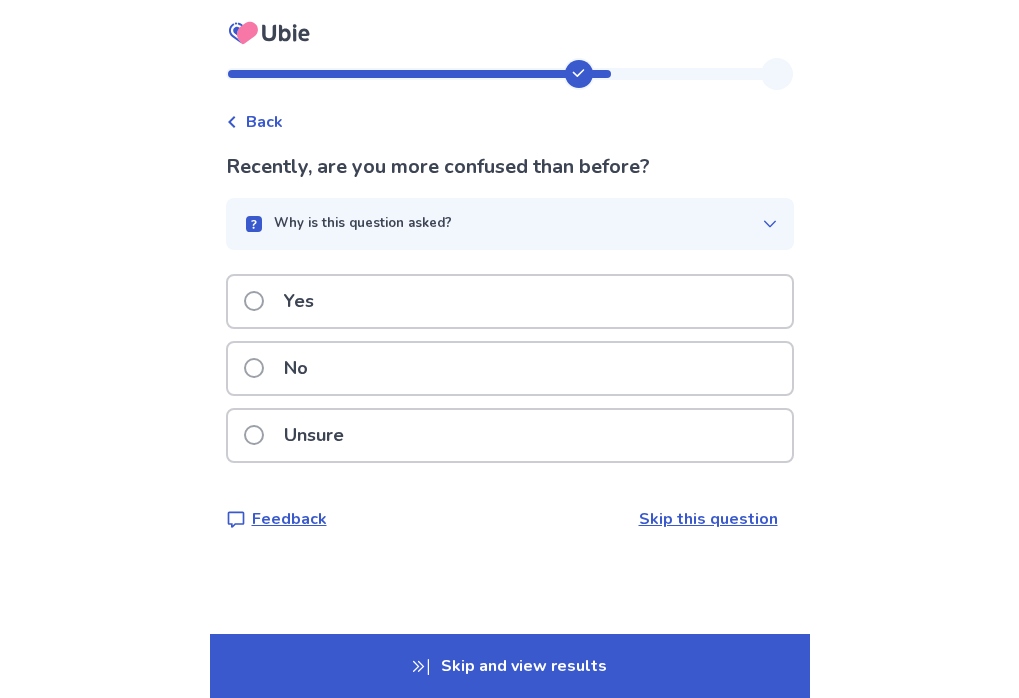 click on "No" at bounding box center (510, 368) 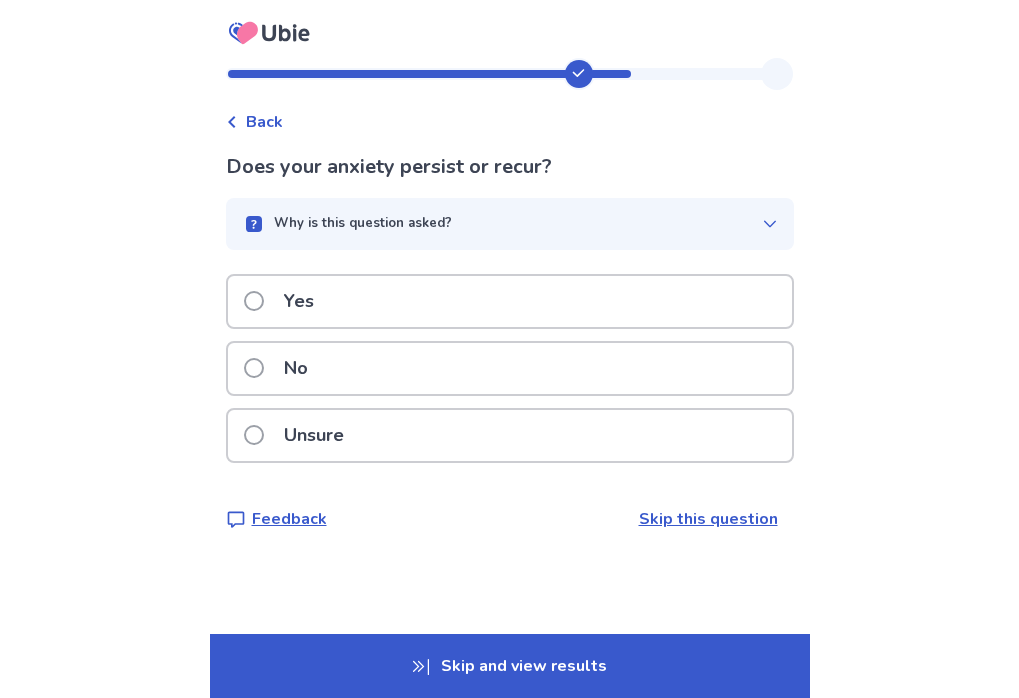 click on "Yes" at bounding box center (510, 301) 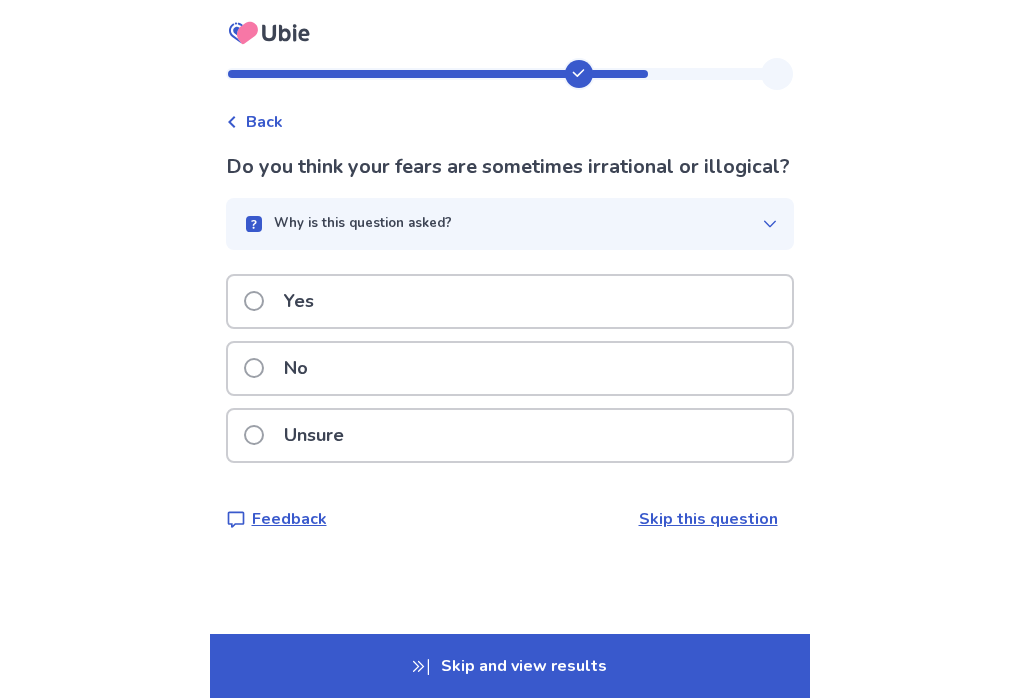 click on "Yes" at bounding box center (510, 301) 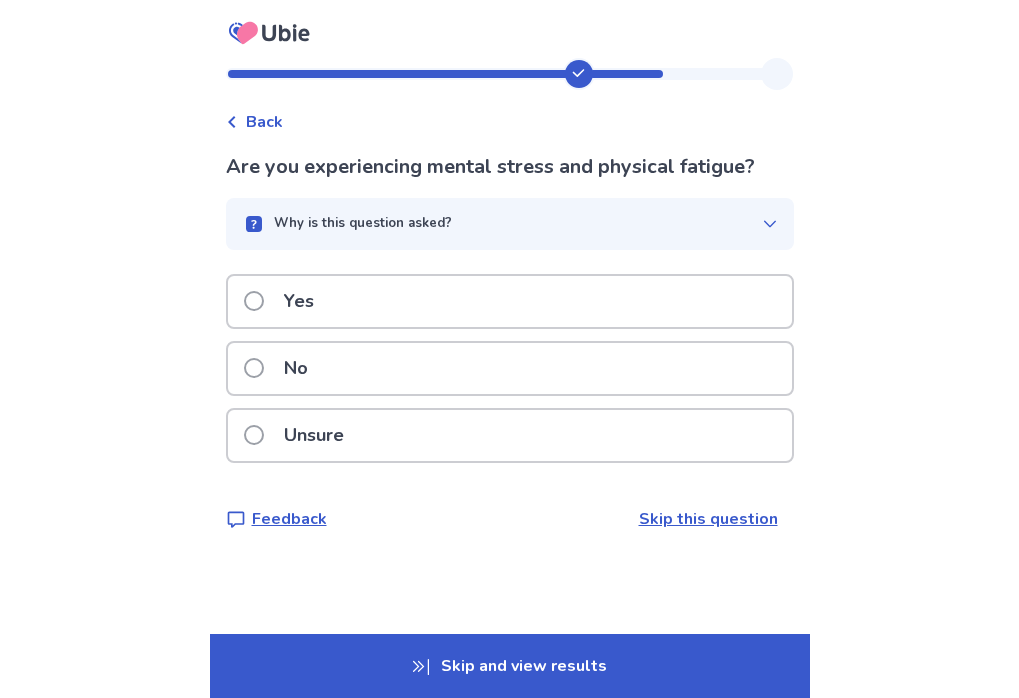 click on "Unsure" at bounding box center (510, 435) 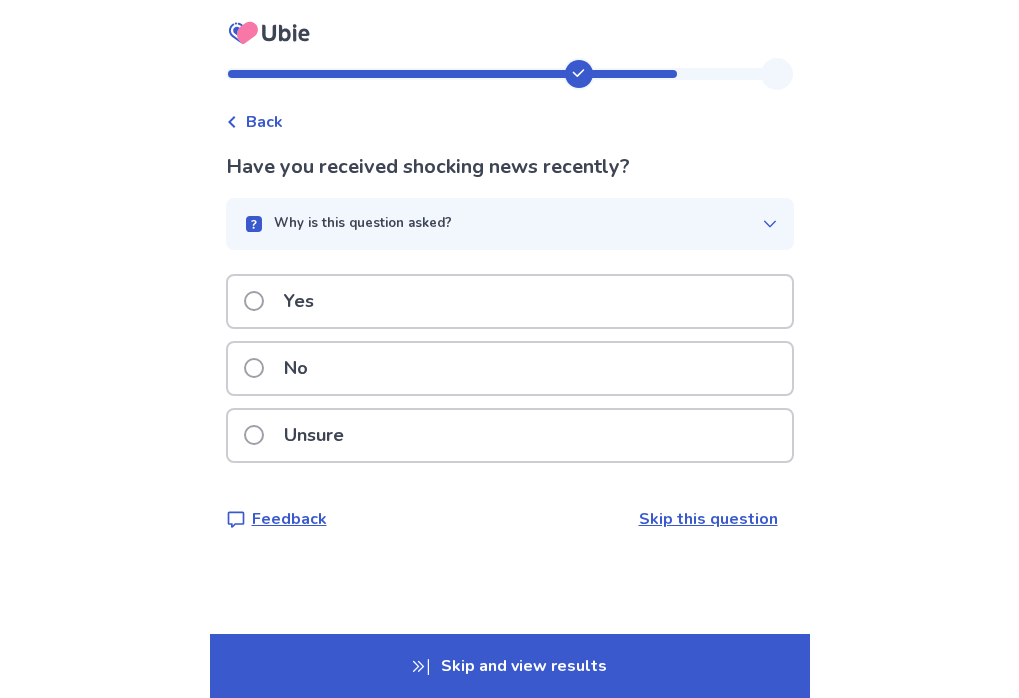 click on "No" at bounding box center (510, 368) 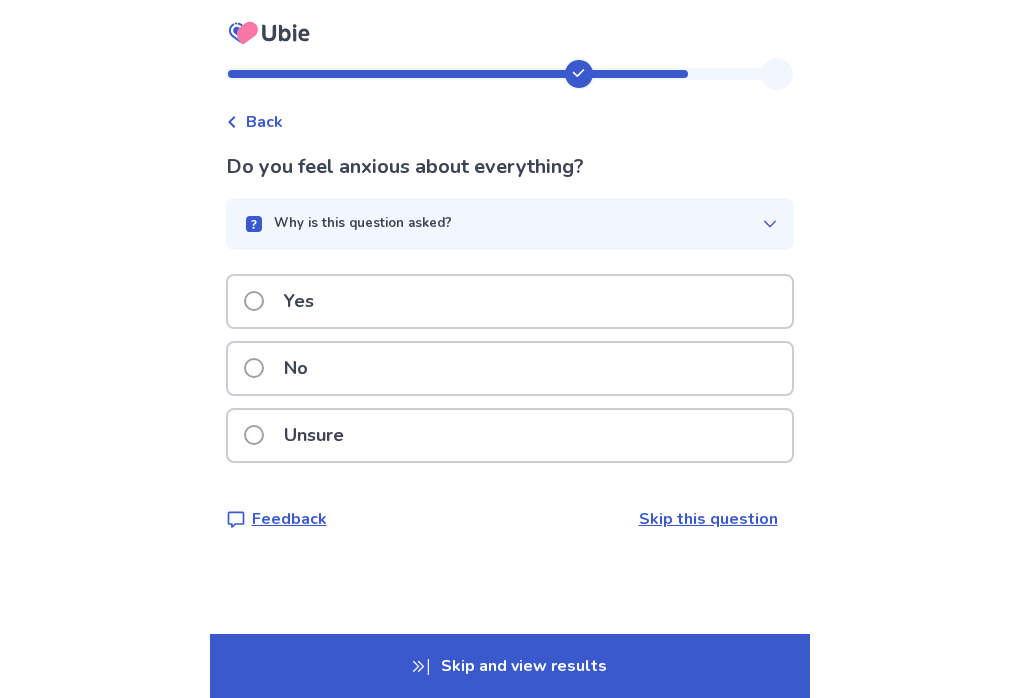 click on "Yes" at bounding box center [510, 301] 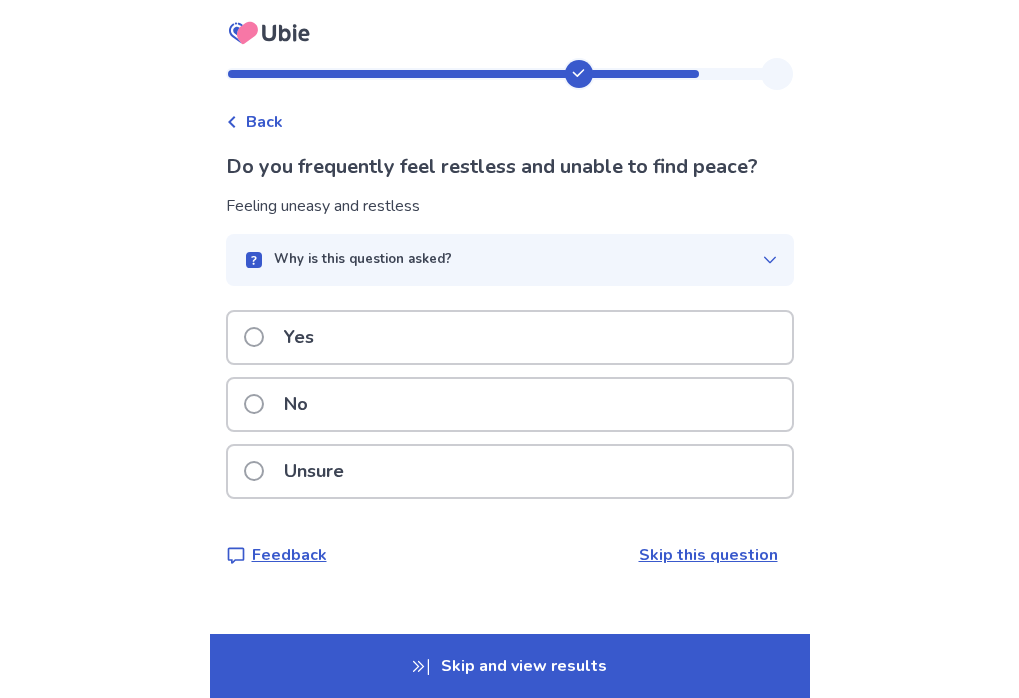 click on "Unsure" at bounding box center [510, 471] 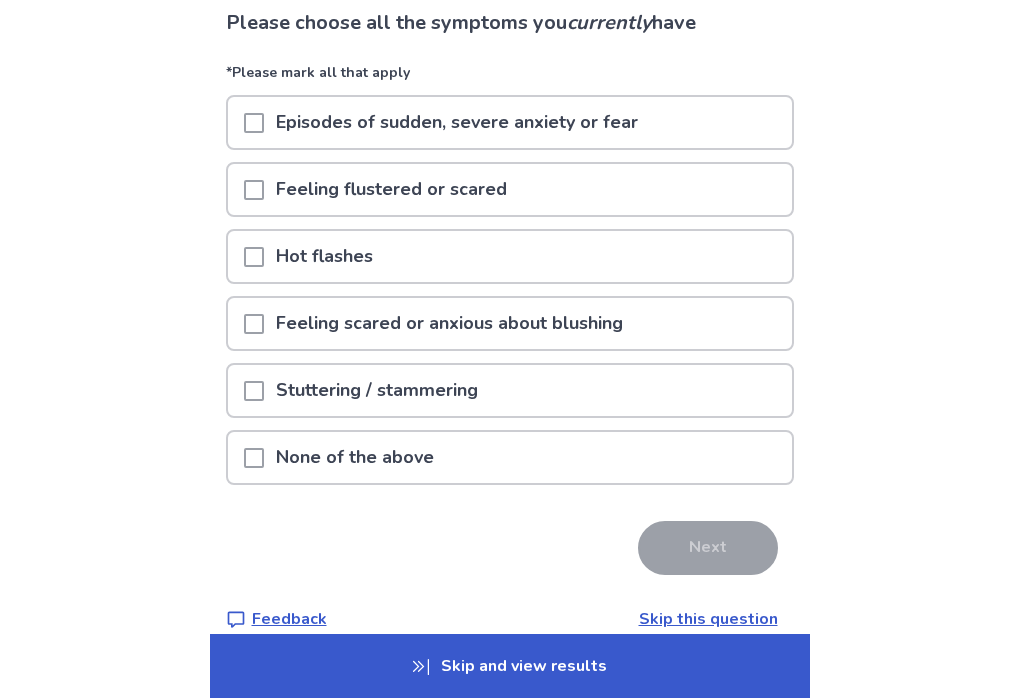 scroll, scrollTop: 145, scrollLeft: 0, axis: vertical 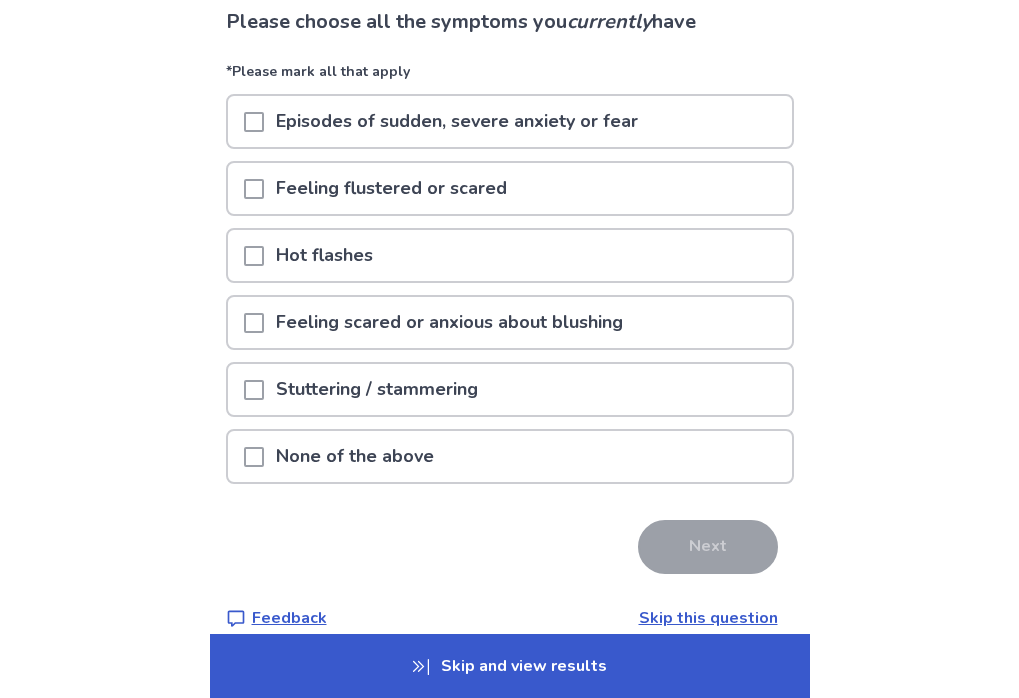 click on "Episodes of sudden, severe anxiety or fear" at bounding box center [457, 121] 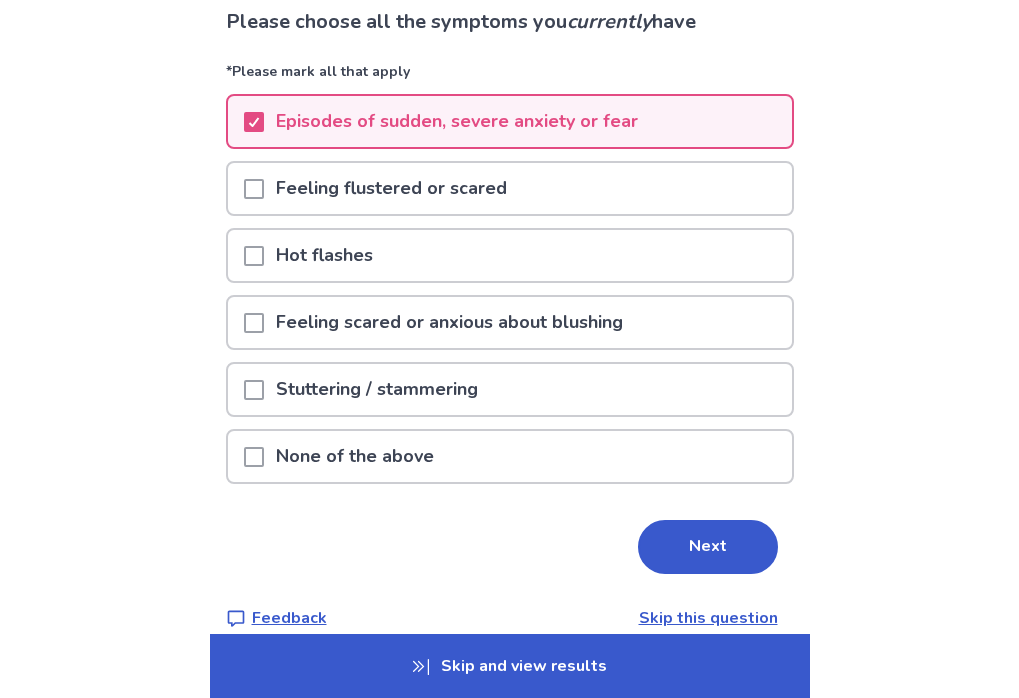 click on "Episodes of sudden, severe anxiety or fear" at bounding box center [457, 121] 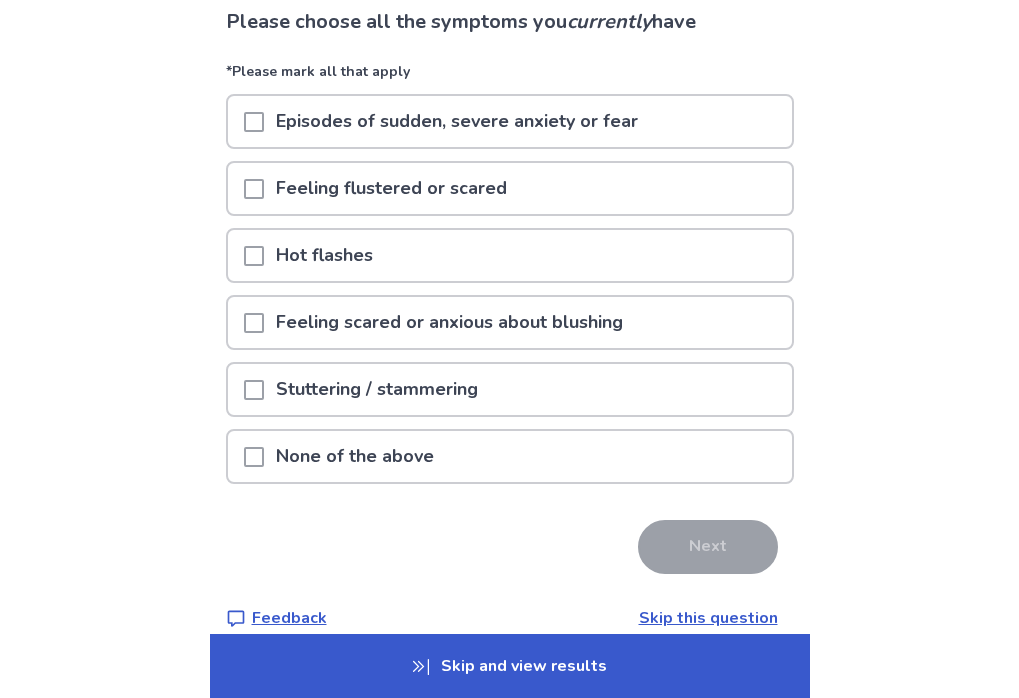 click on "Episodes of sudden, severe anxiety or fear" at bounding box center (457, 121) 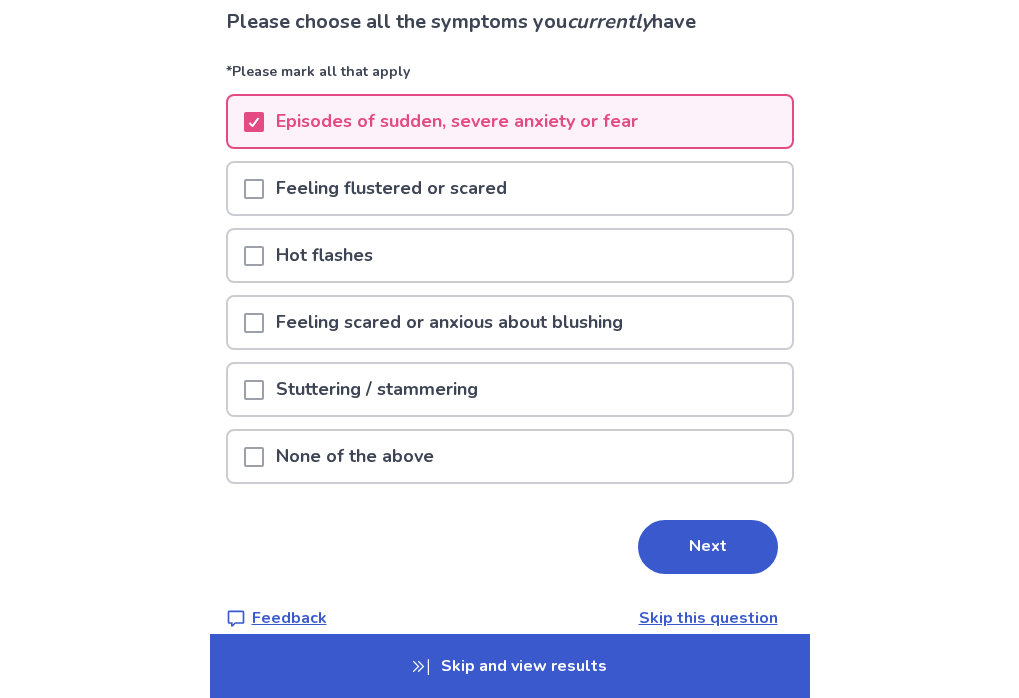 click on "Feeling flustered or scared" at bounding box center [391, 188] 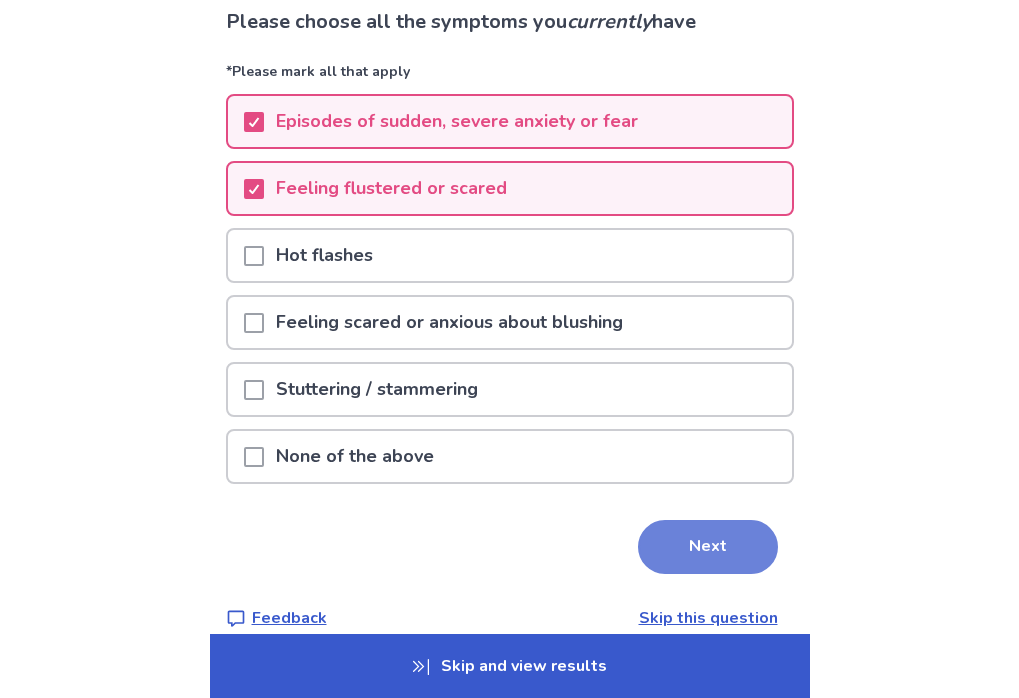 click on "Next" at bounding box center [708, 547] 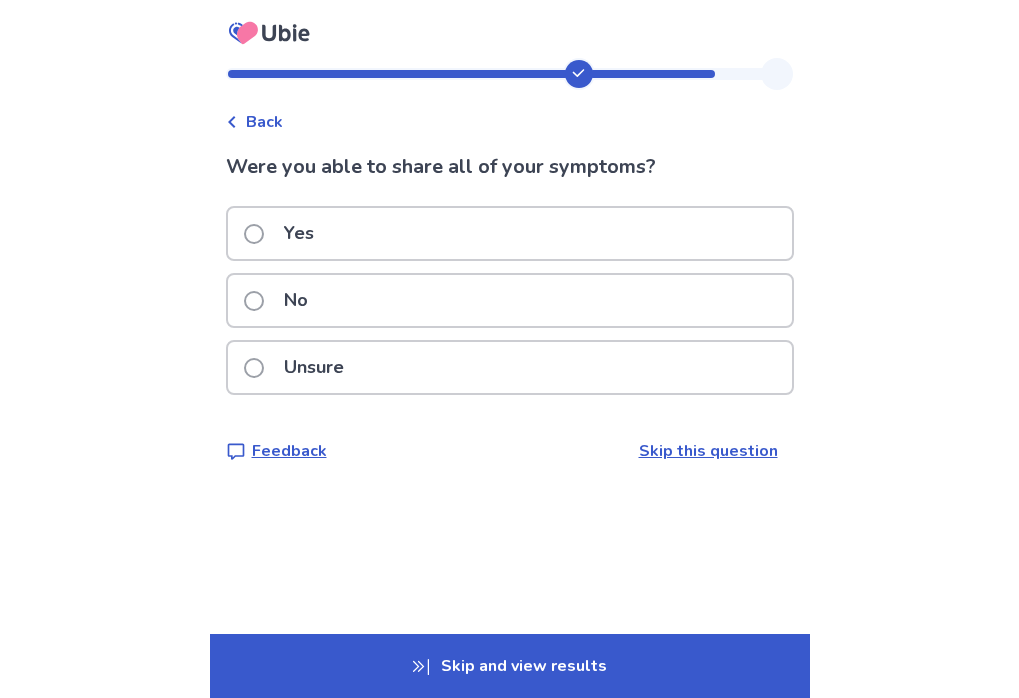 click on "No" at bounding box center [510, 300] 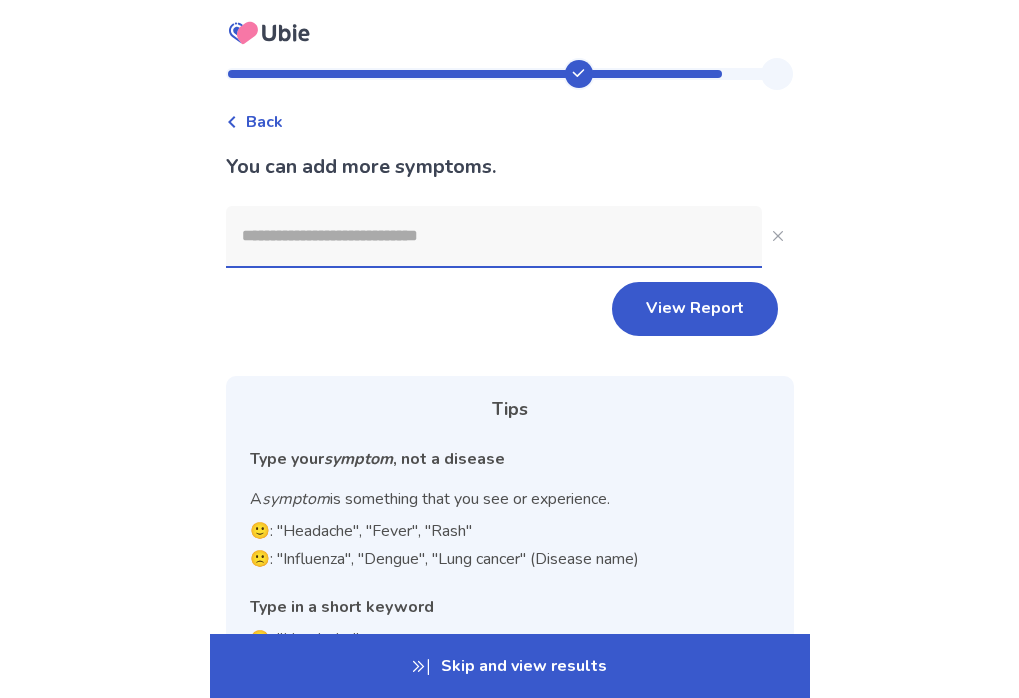 click 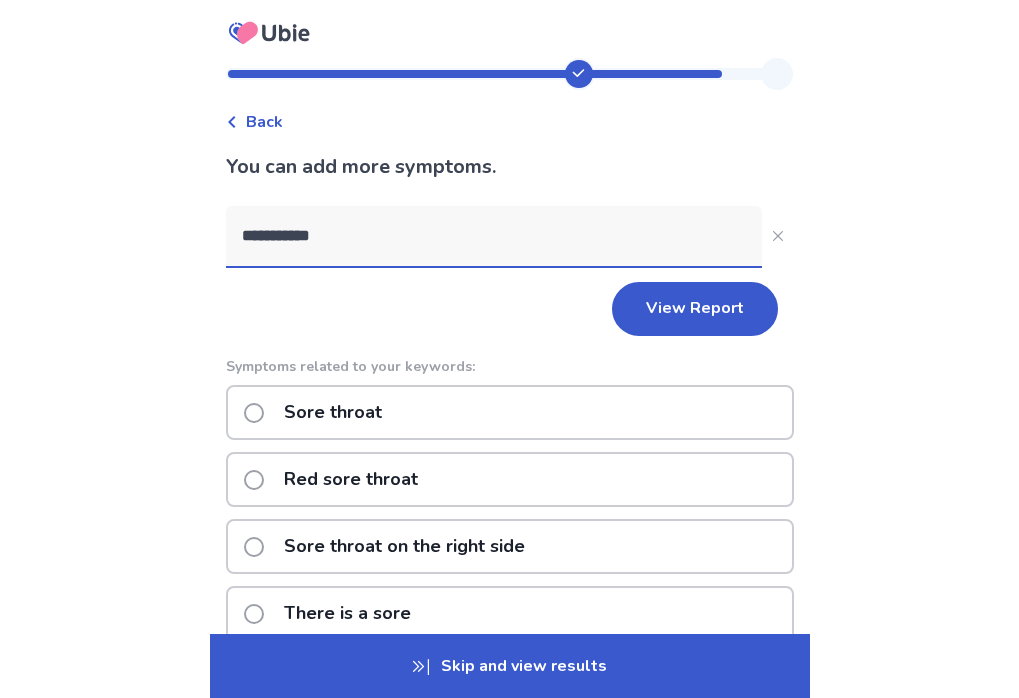 type on "**********" 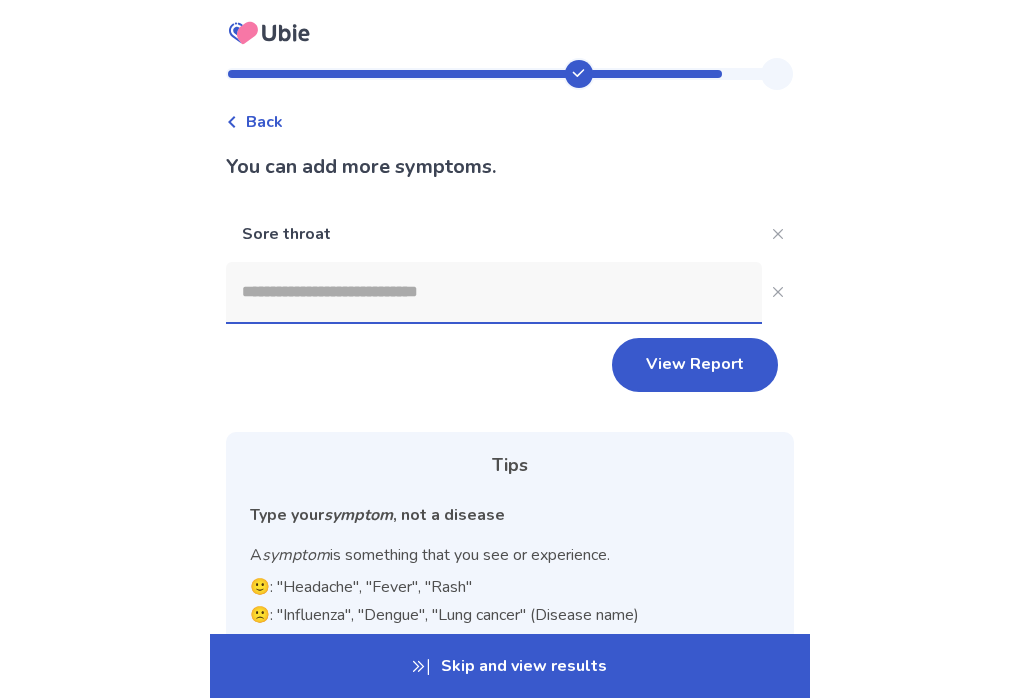 click 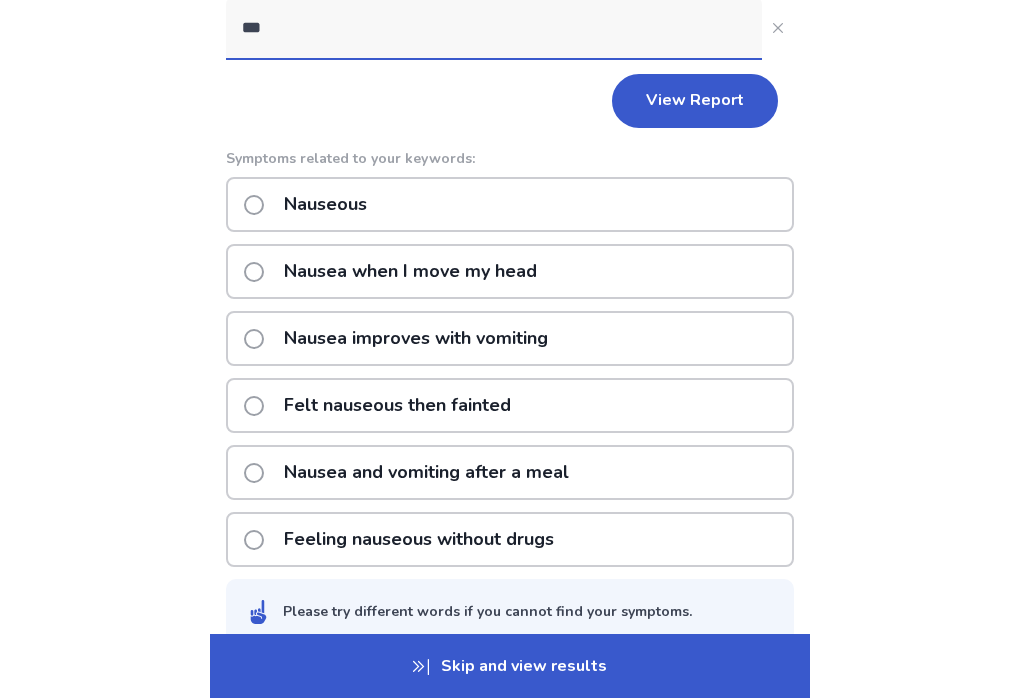 scroll, scrollTop: 260, scrollLeft: 0, axis: vertical 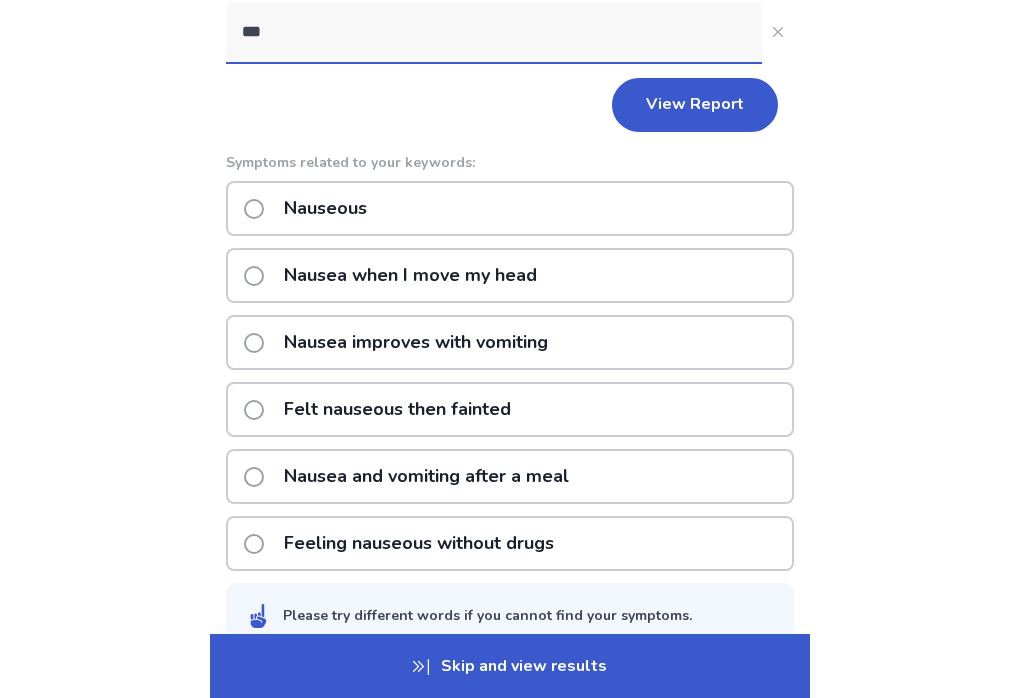 type on "***" 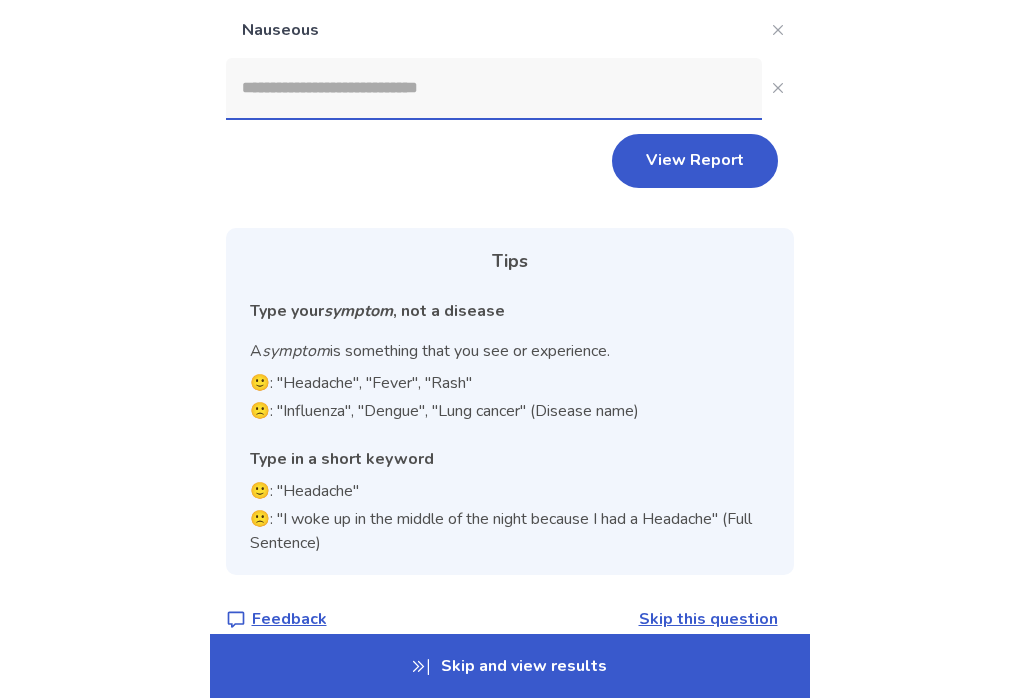 click 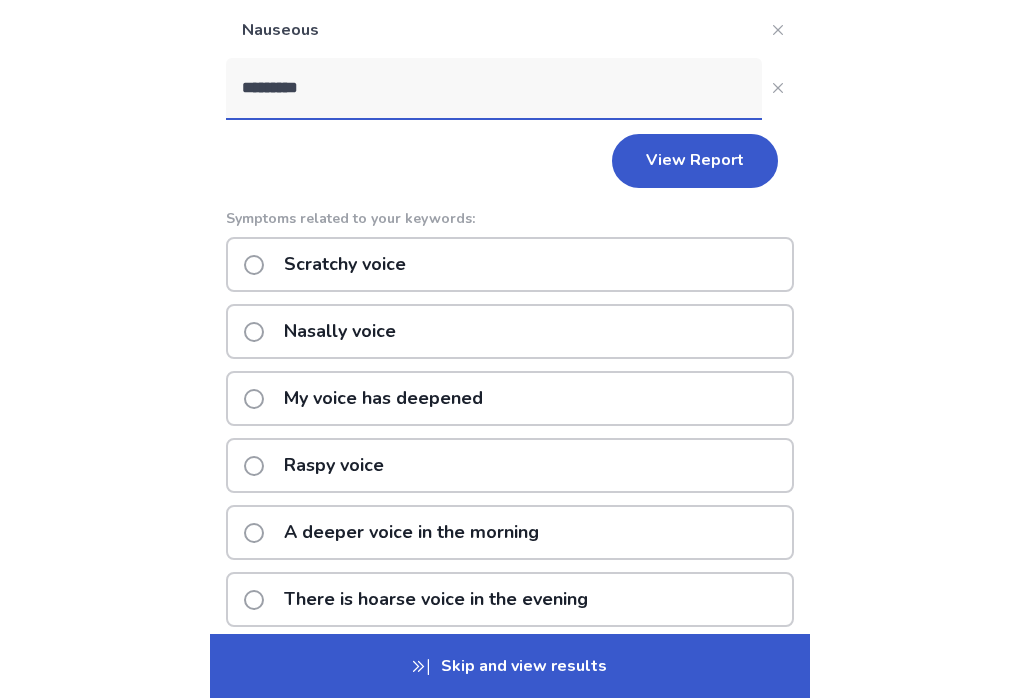 click on "*********" 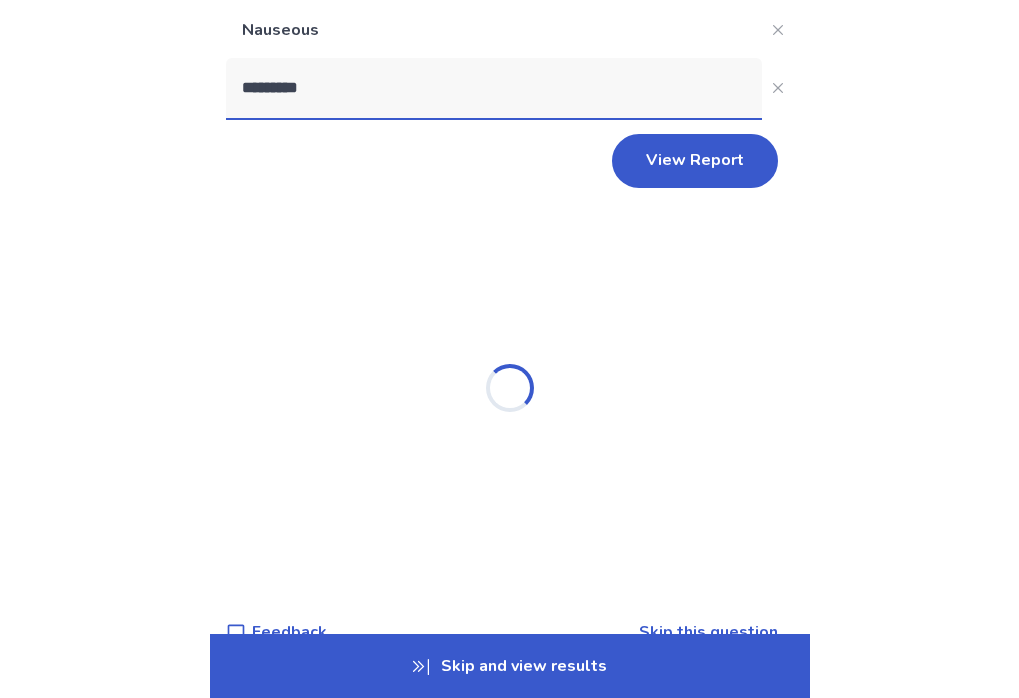type on "**********" 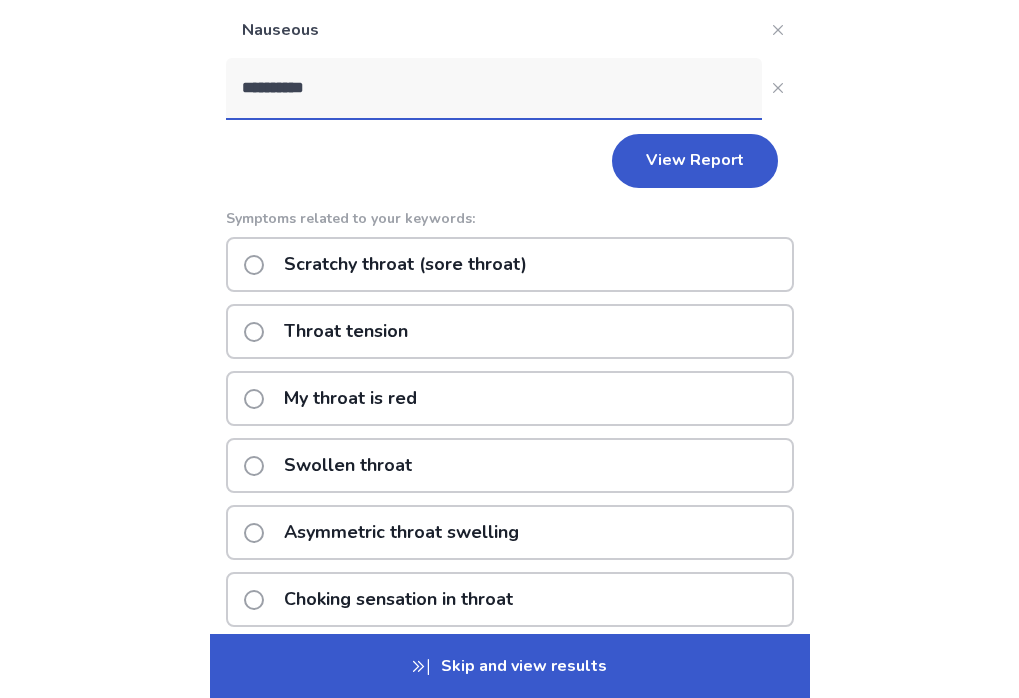 click on "Scratchy throat (sore throat)" 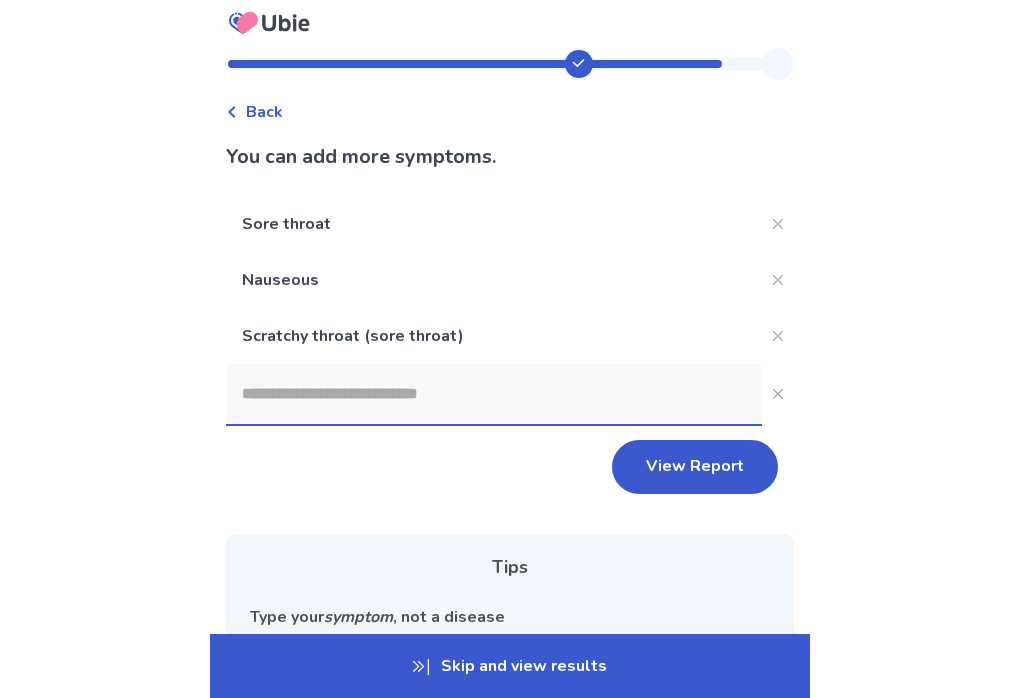 scroll, scrollTop: 5, scrollLeft: 0, axis: vertical 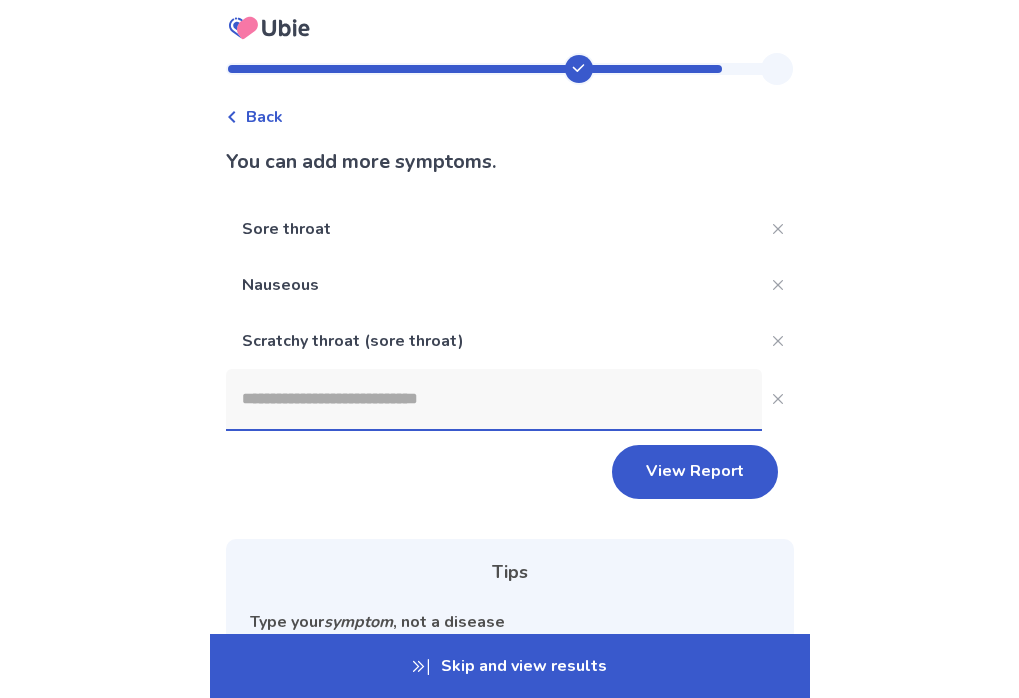 click on "Sore throat Nauseous Scratchy throat (sore throat) View Report Tips Type your  symptom , not a disease A  symptom  is something that you see or experience. 🙂: "Headache", "Fever", "Rash" 🙁: "Influenza", "Dengue", "Lung cancer" (Disease name) Type in a short keyword 🙂: "Headache" 🙁: "I woke up in the middle of the night because I had a Headache" (Full Sentence)" 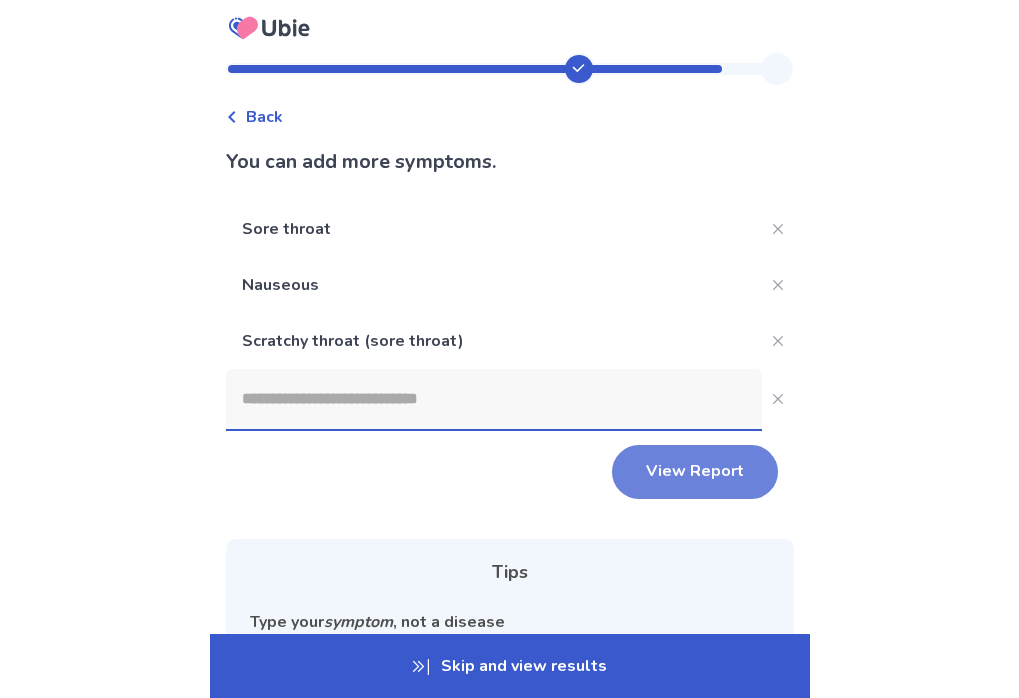 click on "View Report" 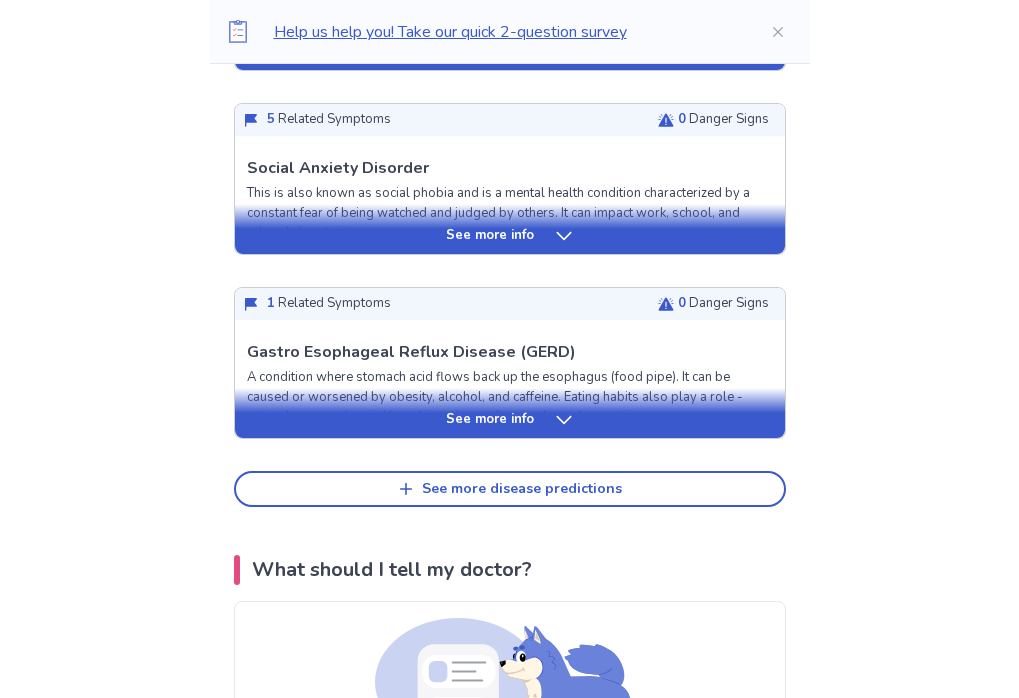 scroll, scrollTop: 904, scrollLeft: 0, axis: vertical 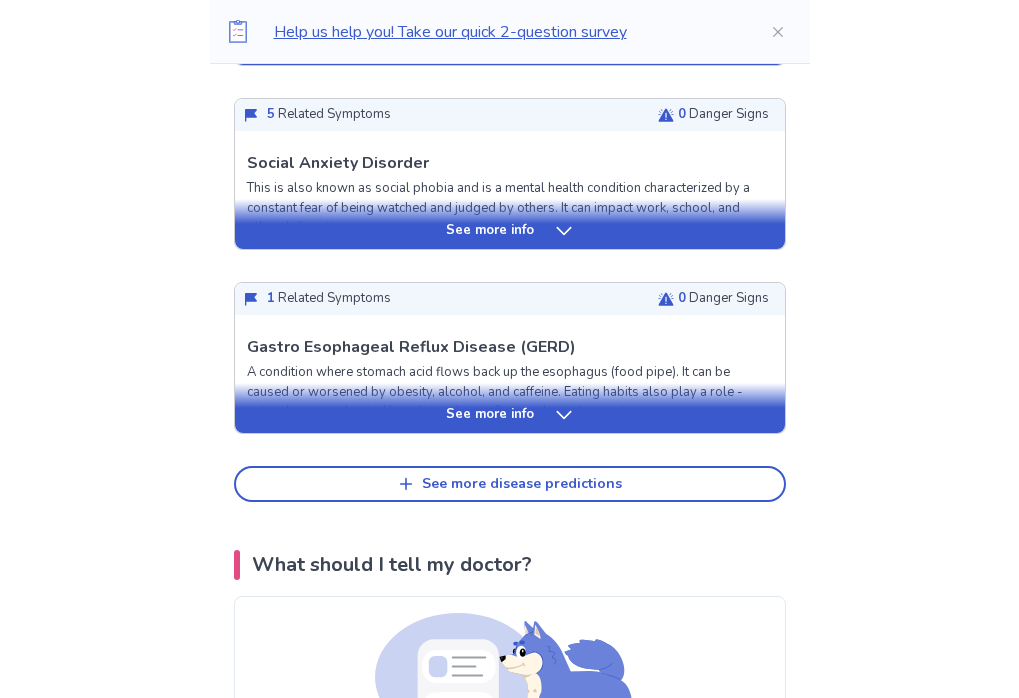 click on "See more info" at bounding box center (510, 415) 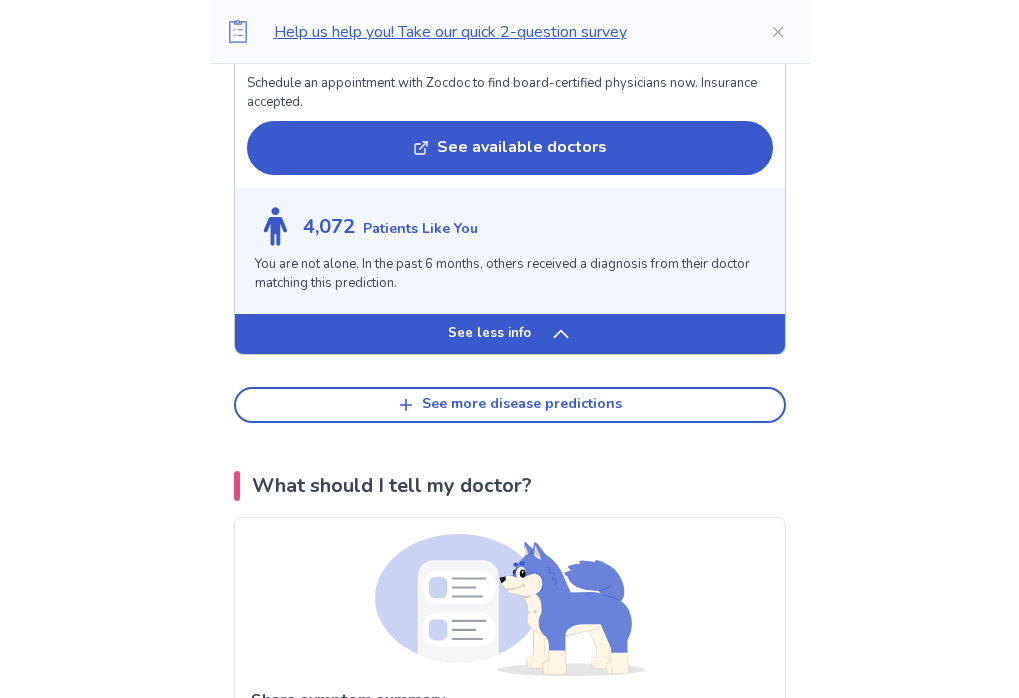 scroll, scrollTop: 2440, scrollLeft: 0, axis: vertical 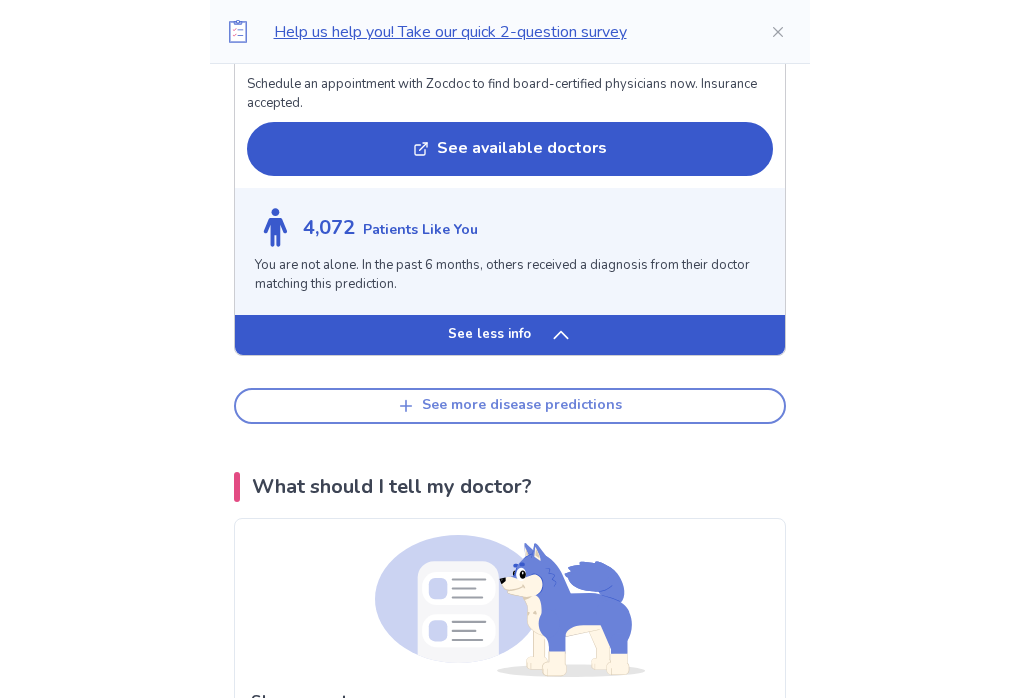 click on "See more disease predictions" at bounding box center [510, 406] 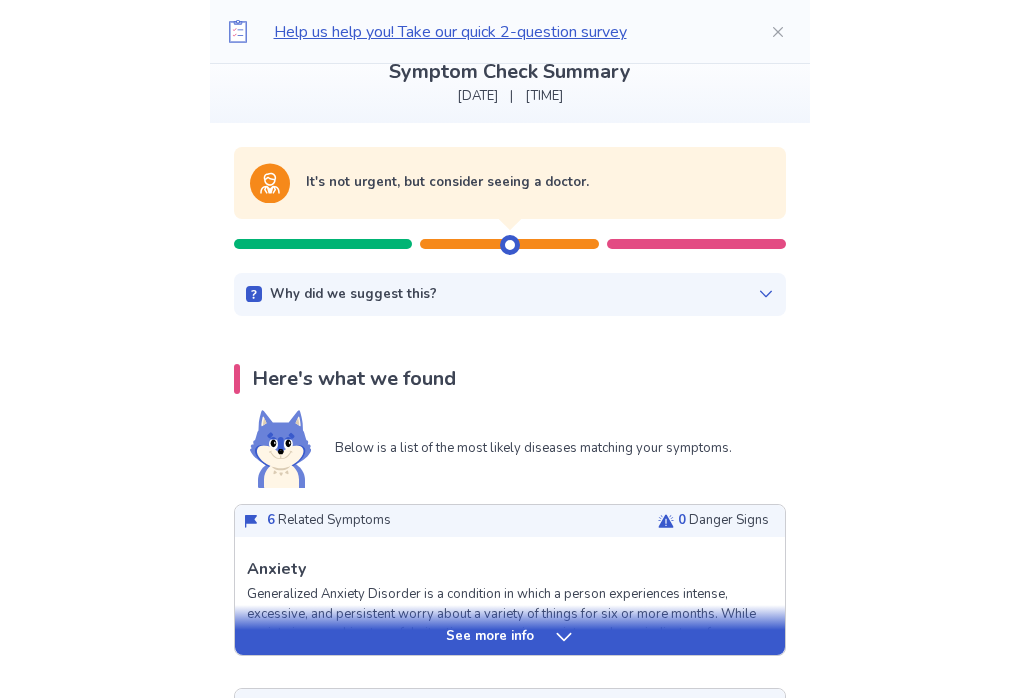 scroll, scrollTop: 0, scrollLeft: 0, axis: both 